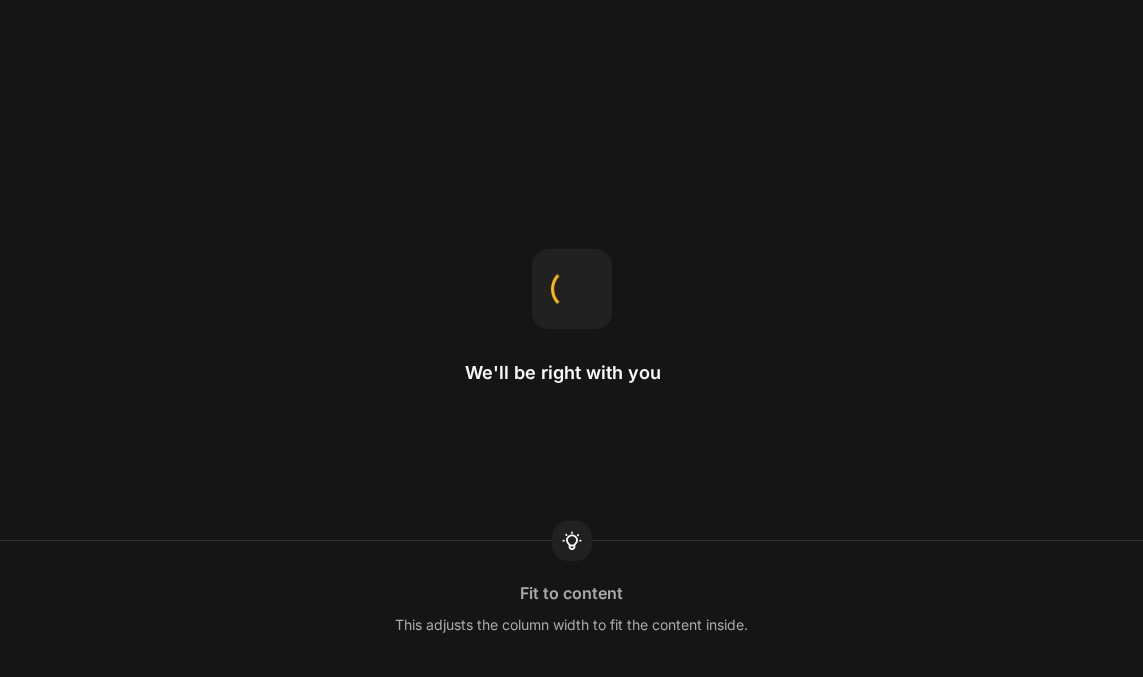 scroll, scrollTop: 0, scrollLeft: 0, axis: both 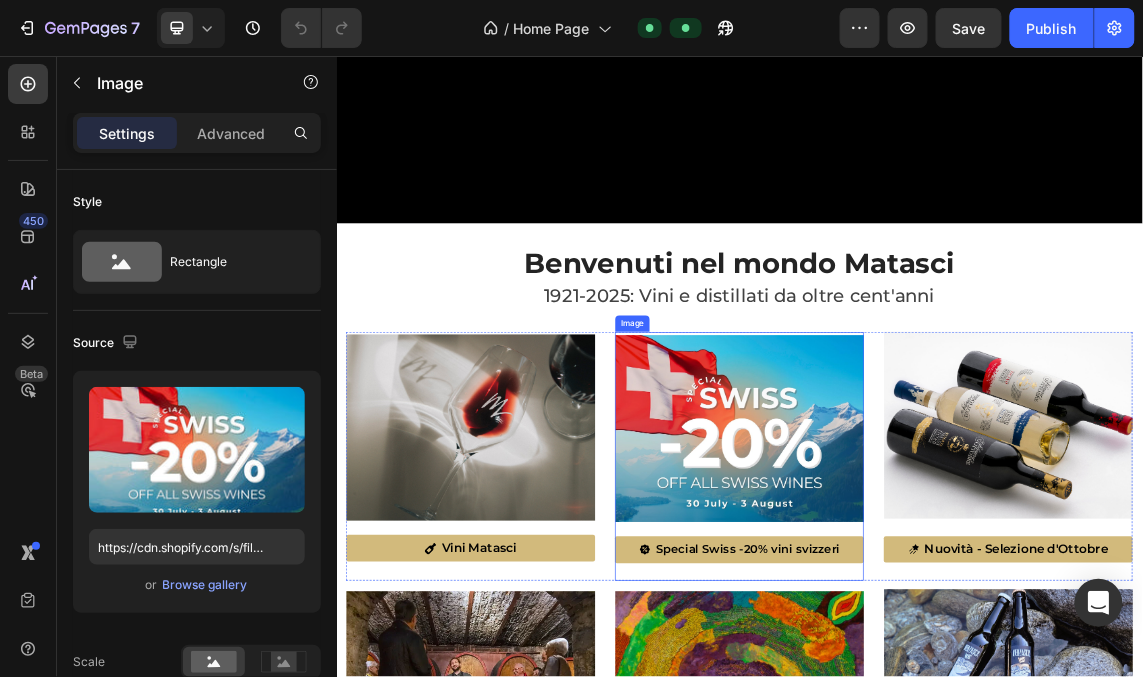 click at bounding box center (936, 609) 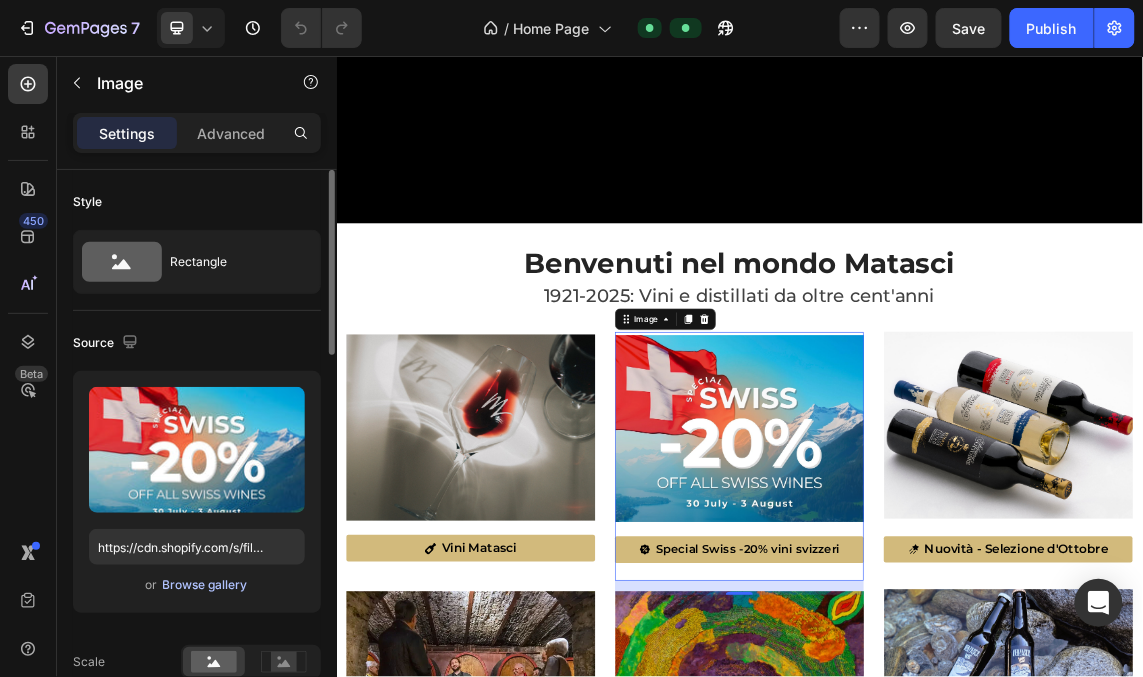 click on "Browse gallery" at bounding box center (205, 585) 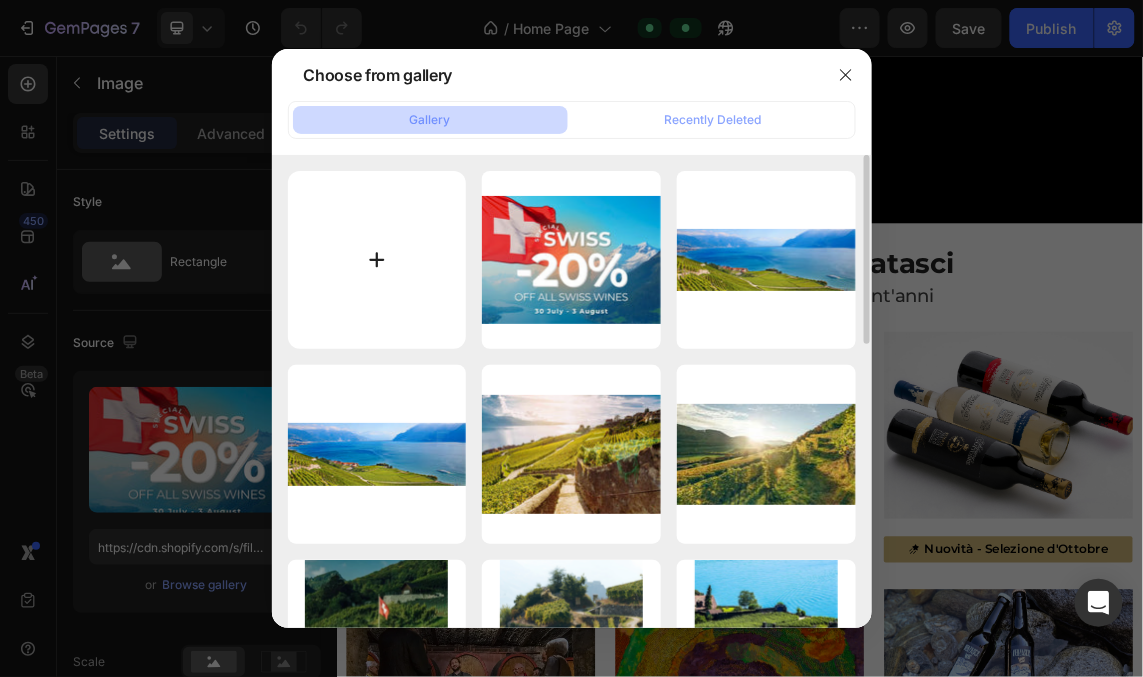click at bounding box center [377, 260] 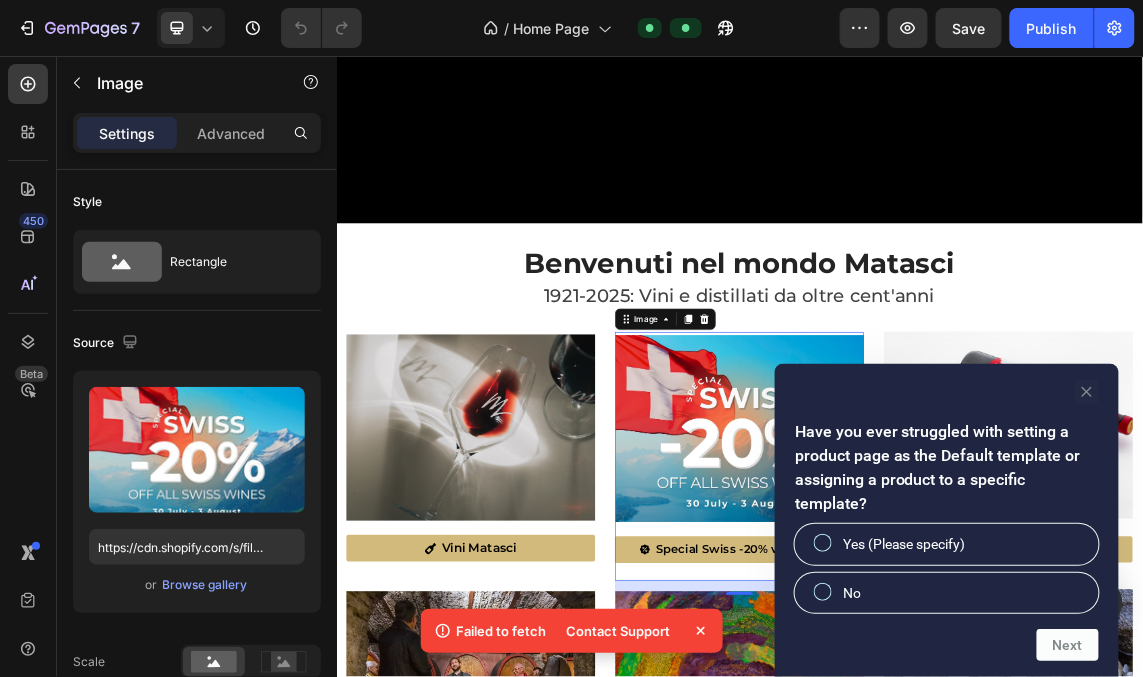 click 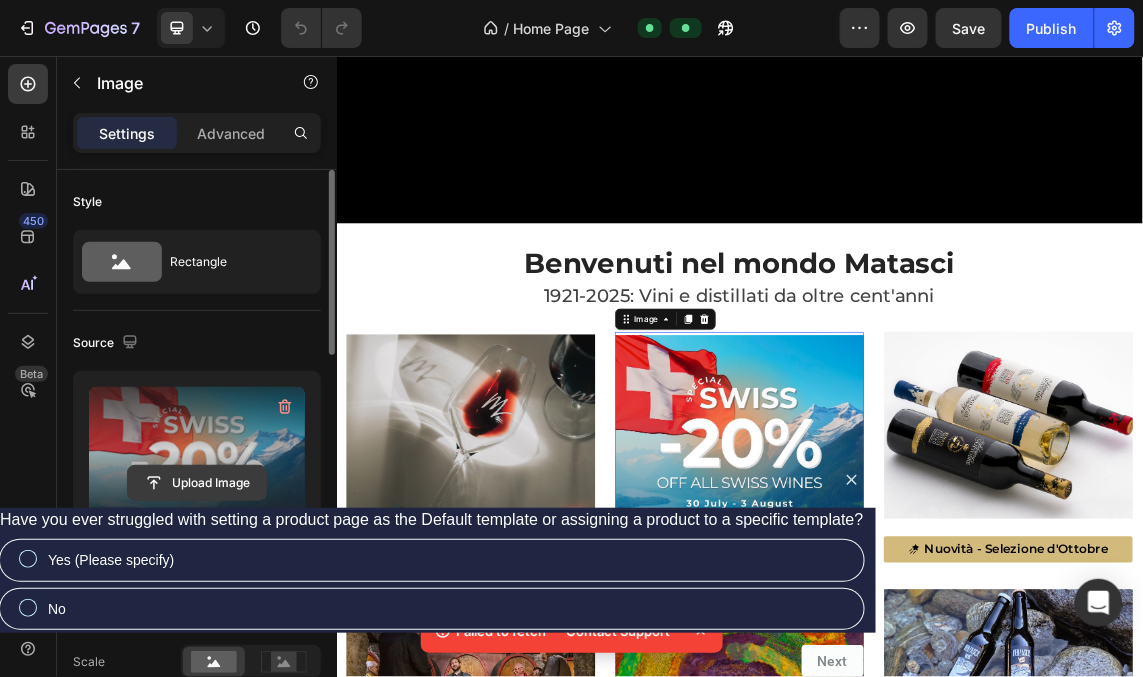 click 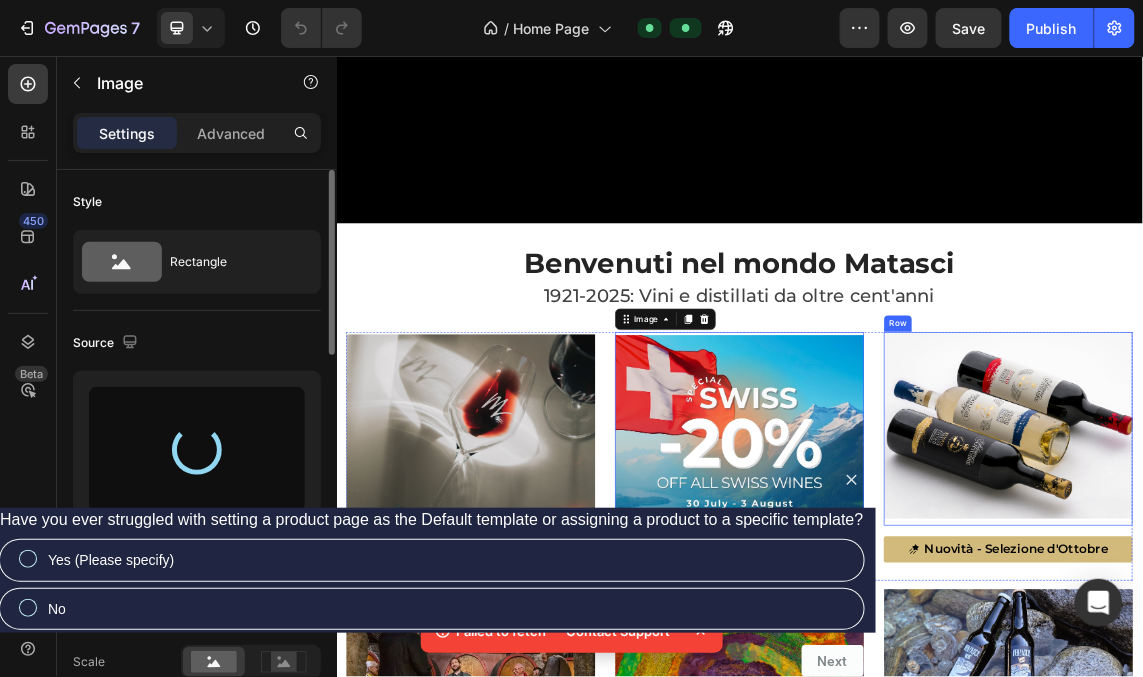 type on "https://cdn.shopify.com/s/files/1/0532/6497/4012/files/gempages_480608911133508478-85e8b0e9-600a-4b20-80d1-bacf8d1f7370.jpg" 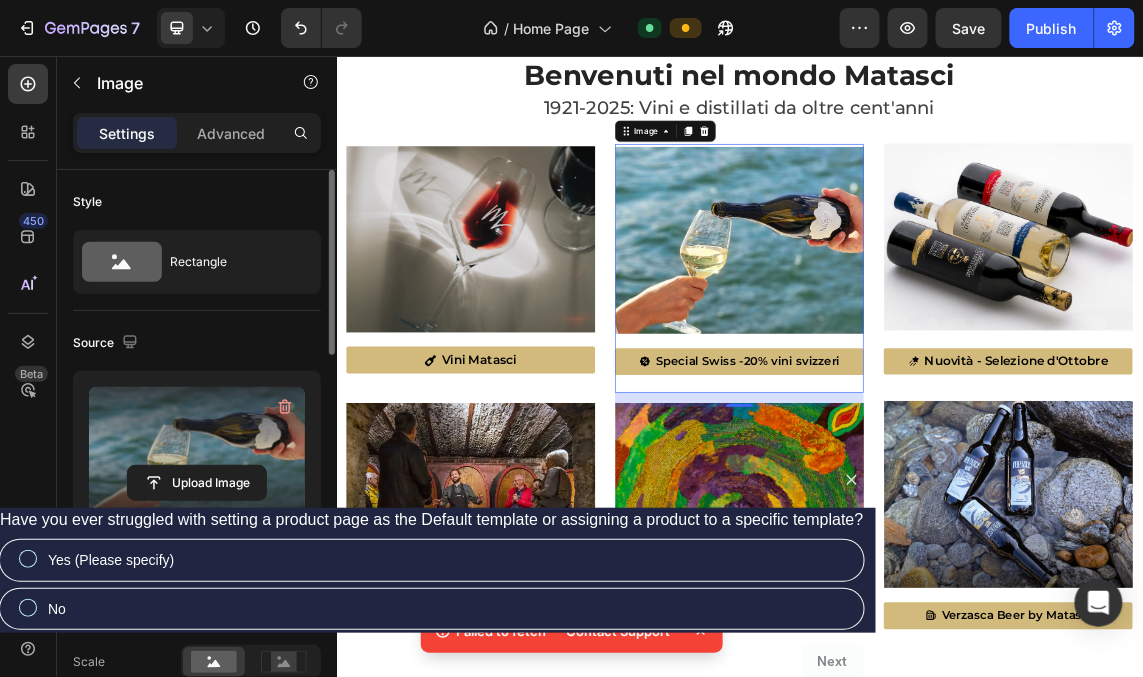 scroll, scrollTop: 776, scrollLeft: 0, axis: vertical 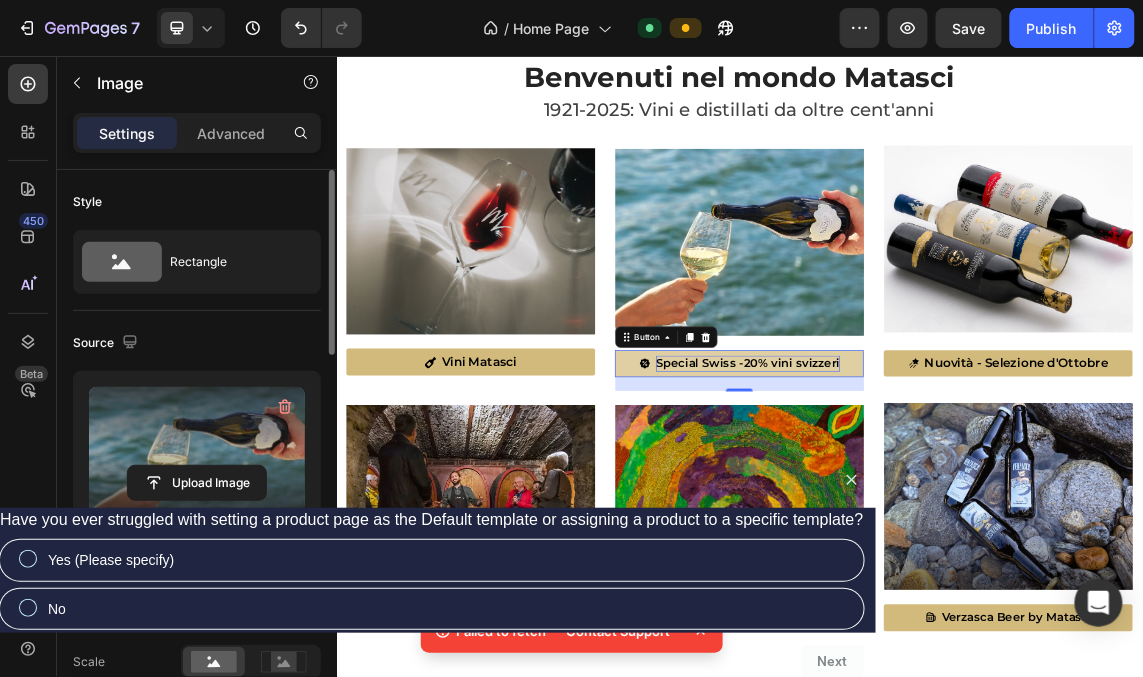click on "Special Swiss -20% vini svizzeri" at bounding box center (949, 512) 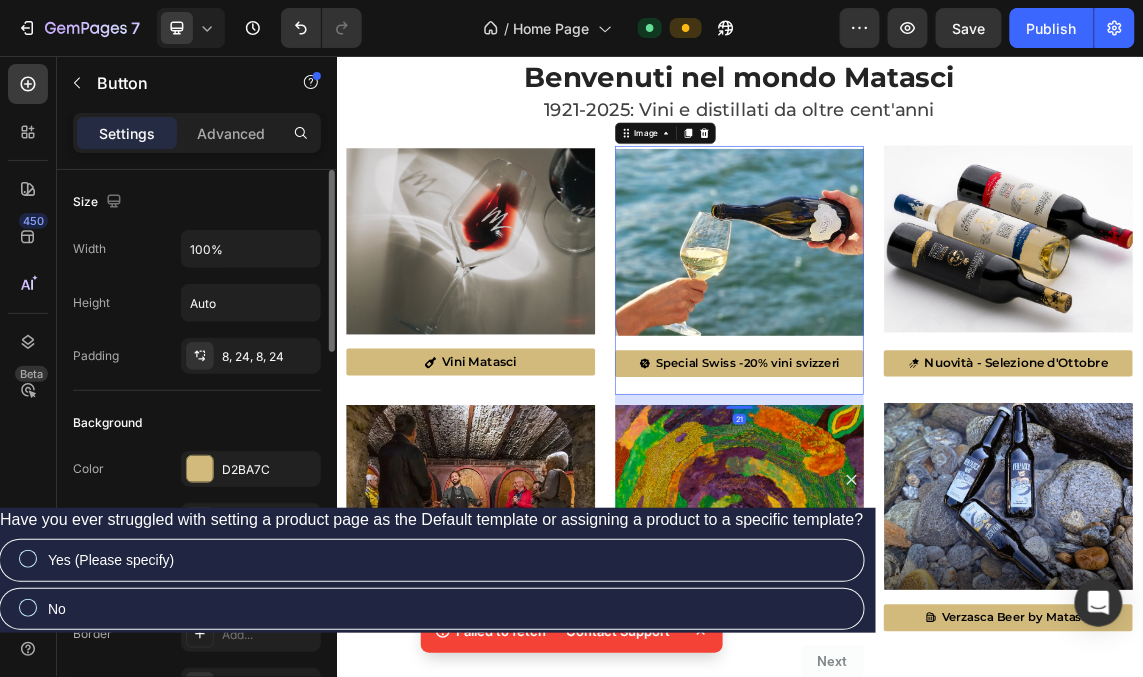 click at bounding box center (936, 332) 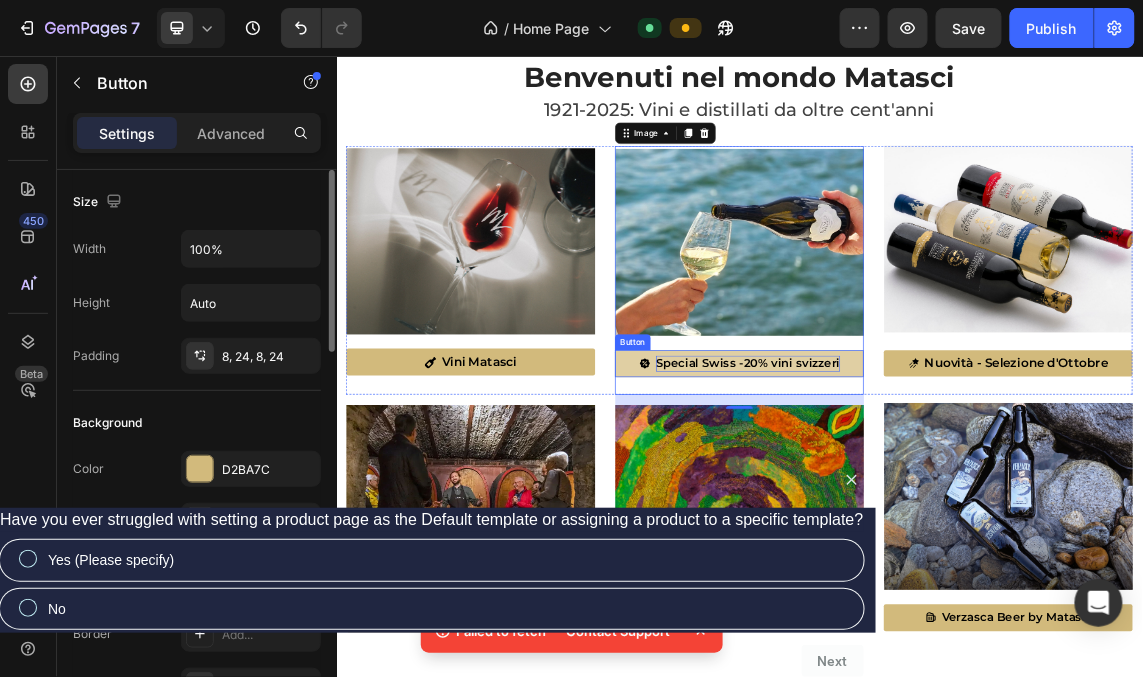 click on "Special Swiss -20% vini svizzeri" at bounding box center (949, 512) 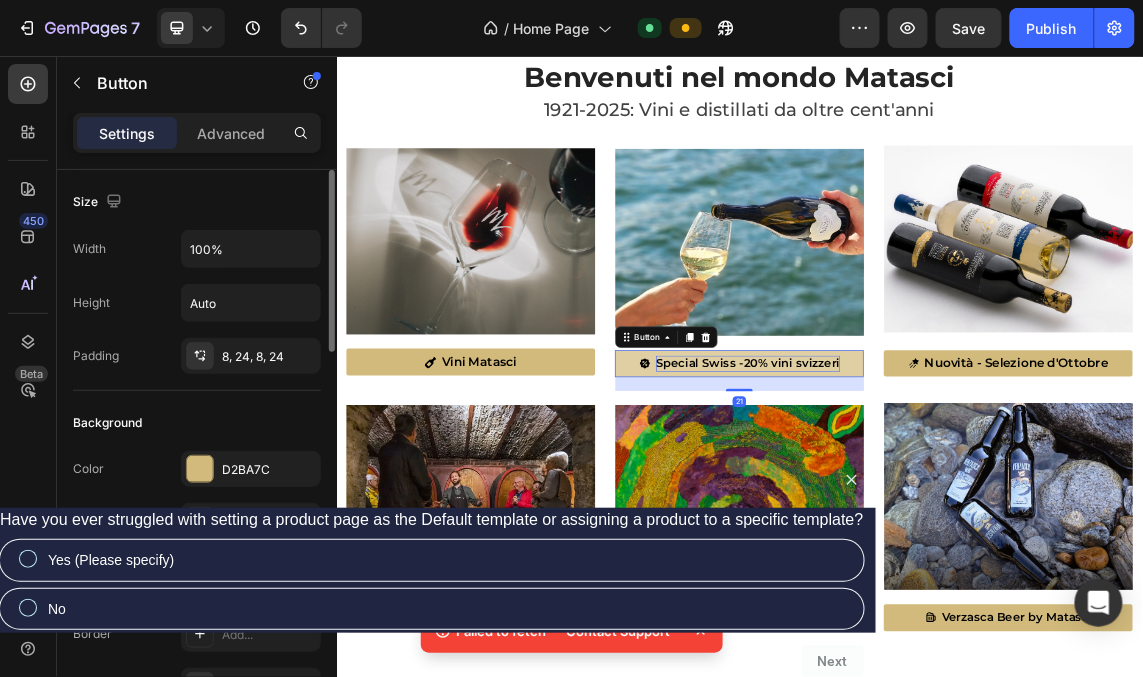click on "Special Swiss -20% vini svizzeri" at bounding box center (949, 512) 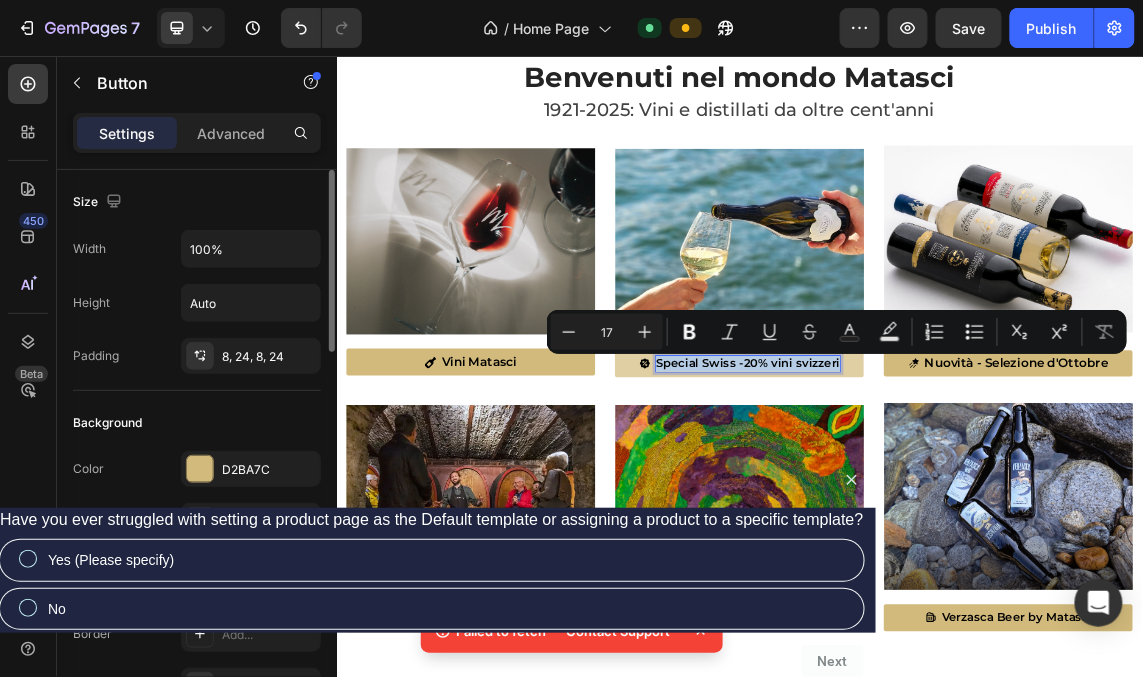 drag, startPoint x: 1081, startPoint y: 512, endPoint x: 815, endPoint y: 512, distance: 266 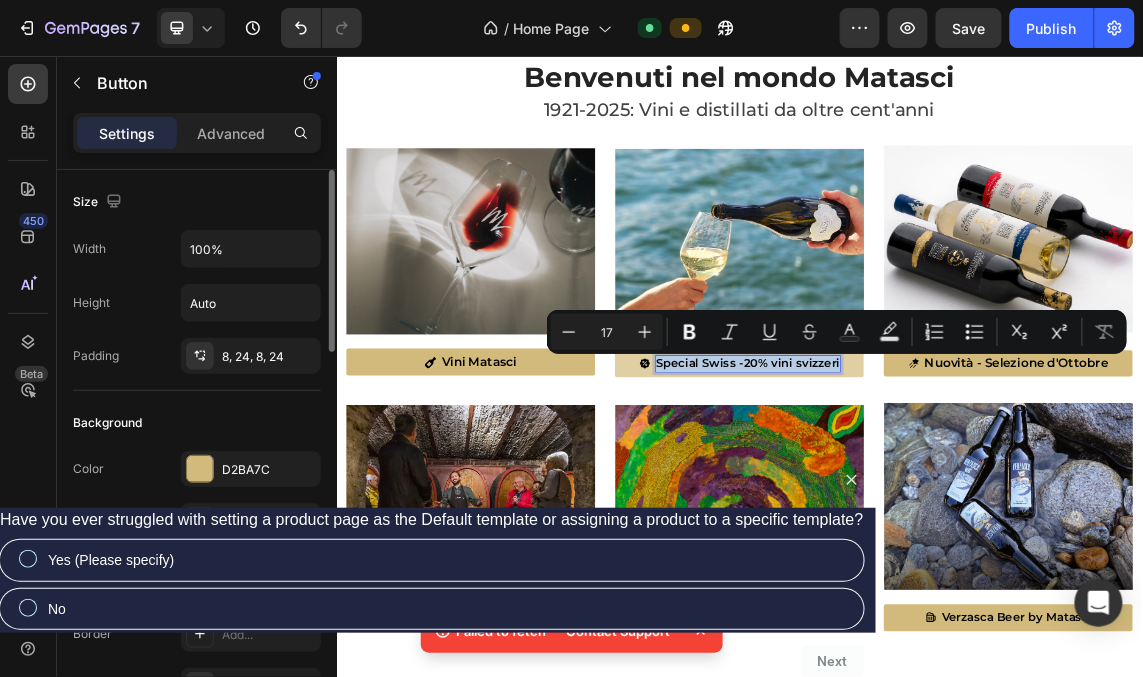 click on "Special Swiss -20% vini svizzeri" at bounding box center [949, 512] 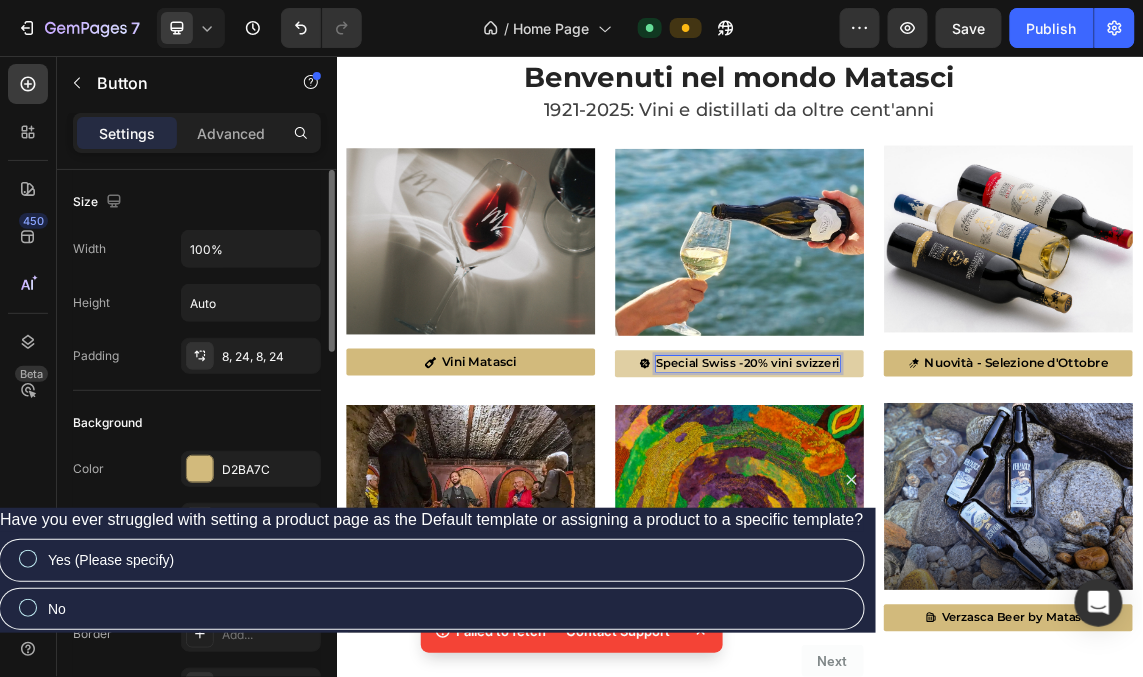 click on "Special Swiss -20% vini svizzeri" at bounding box center [949, 512] 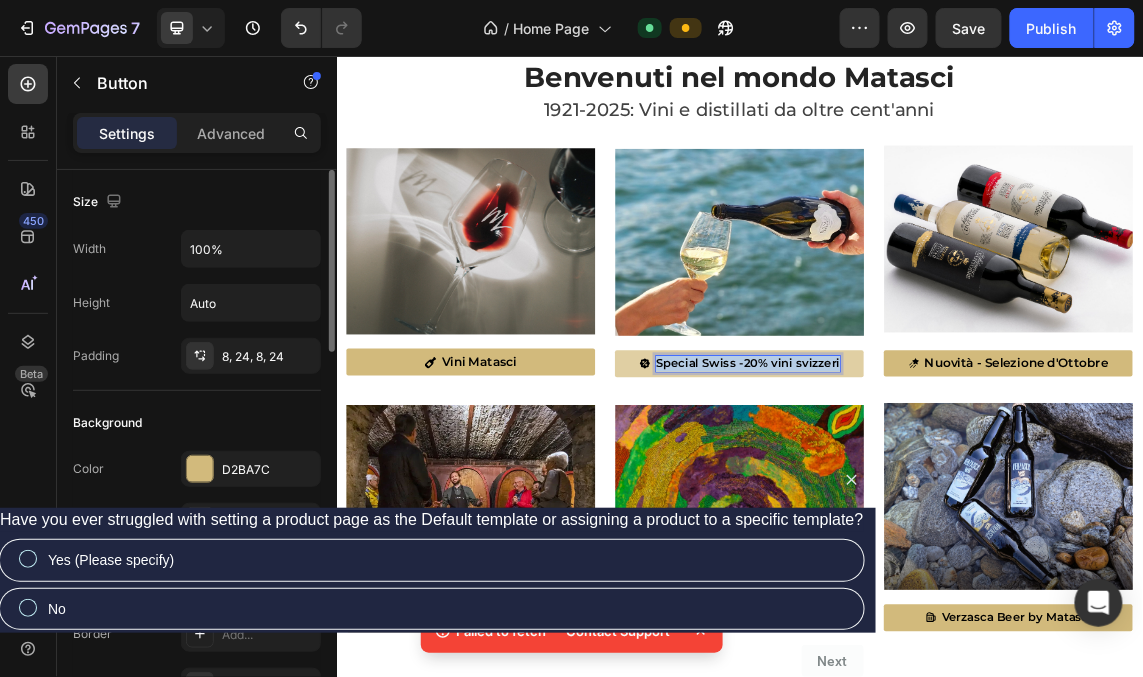 drag, startPoint x: 1081, startPoint y: 515, endPoint x: 807, endPoint y: 506, distance: 274.14777 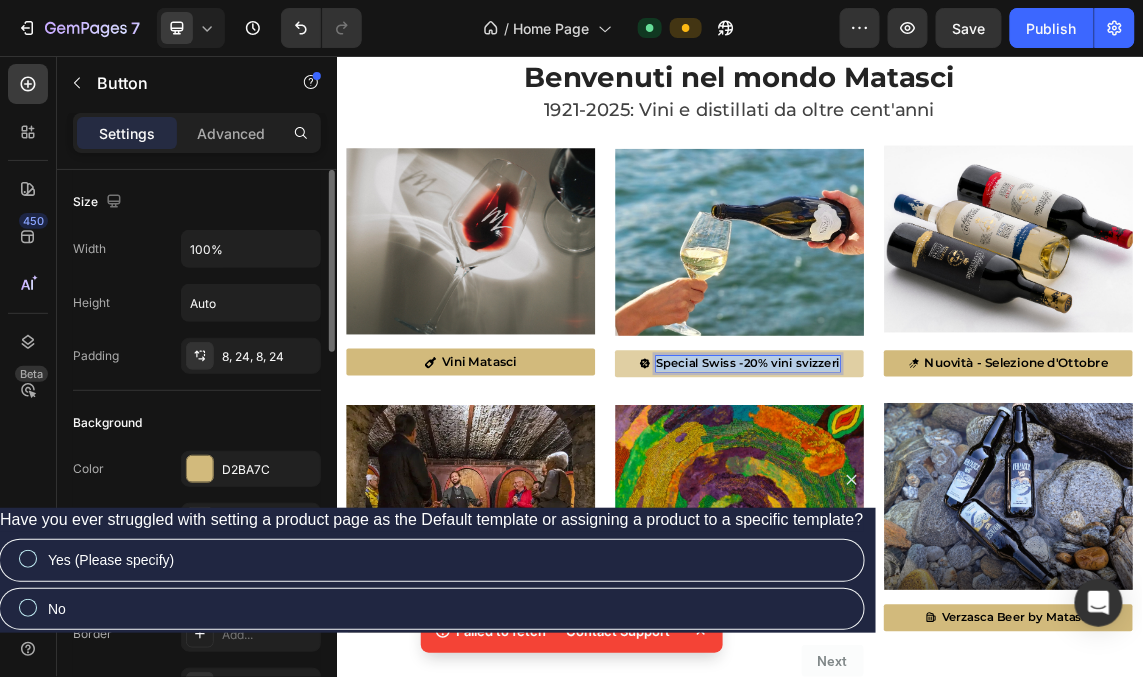 click on "Special Swiss -20% vini svizzeri" at bounding box center [936, 512] 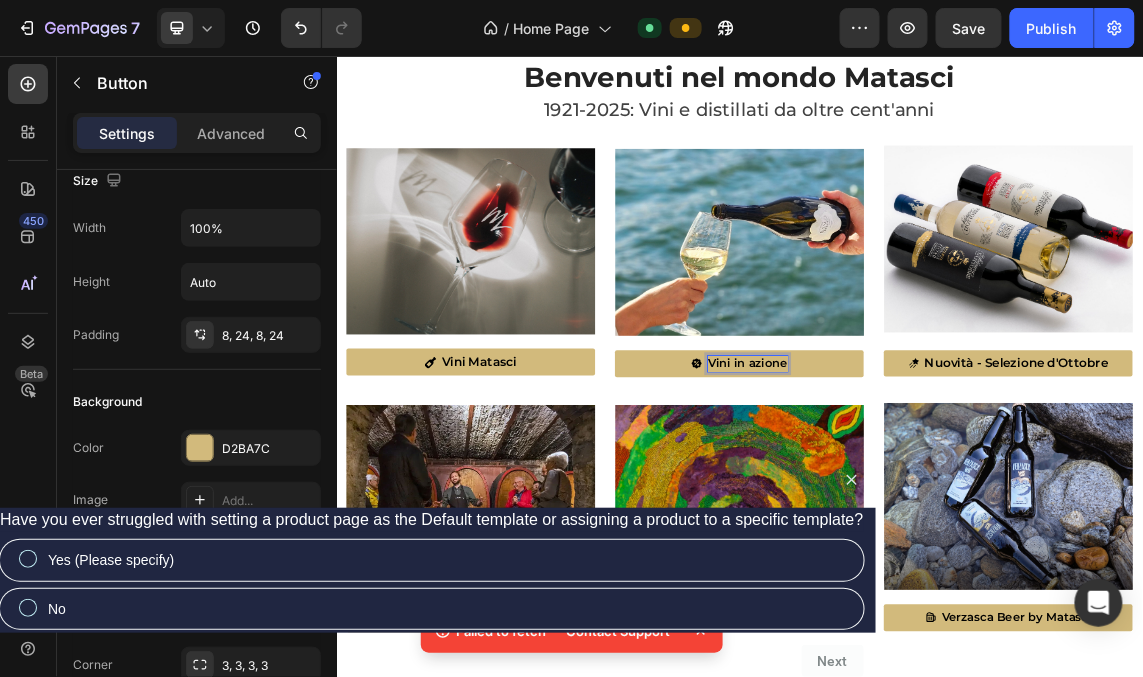 scroll, scrollTop: 0, scrollLeft: 0, axis: both 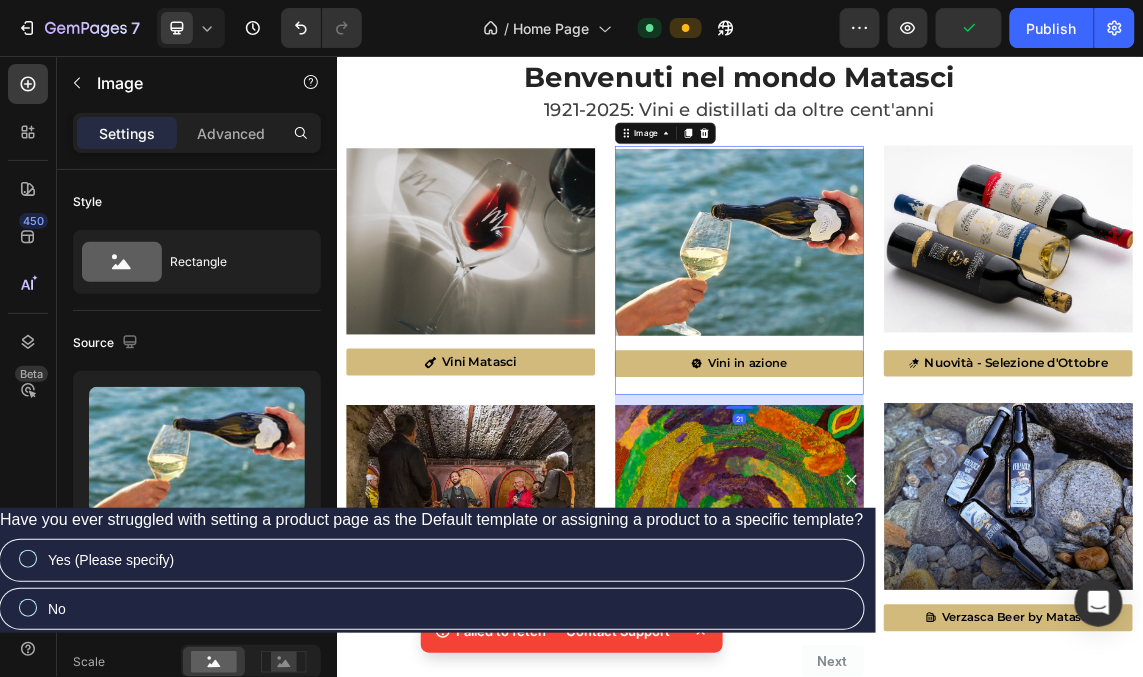 click at bounding box center (936, 332) 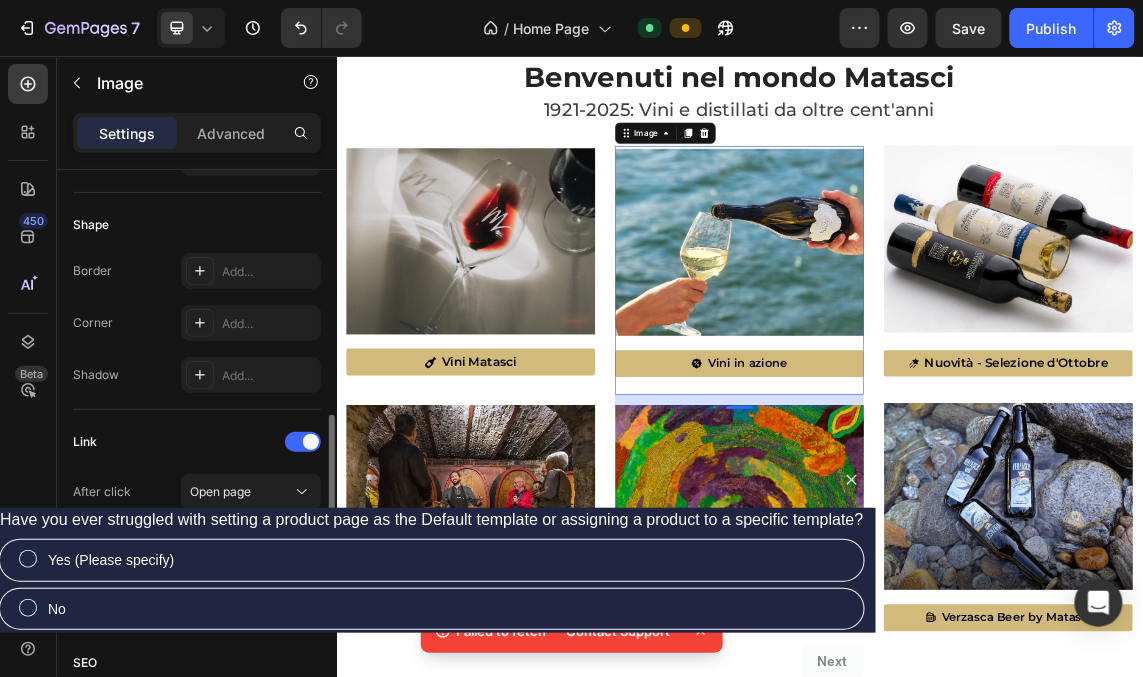 scroll, scrollTop: 740, scrollLeft: 0, axis: vertical 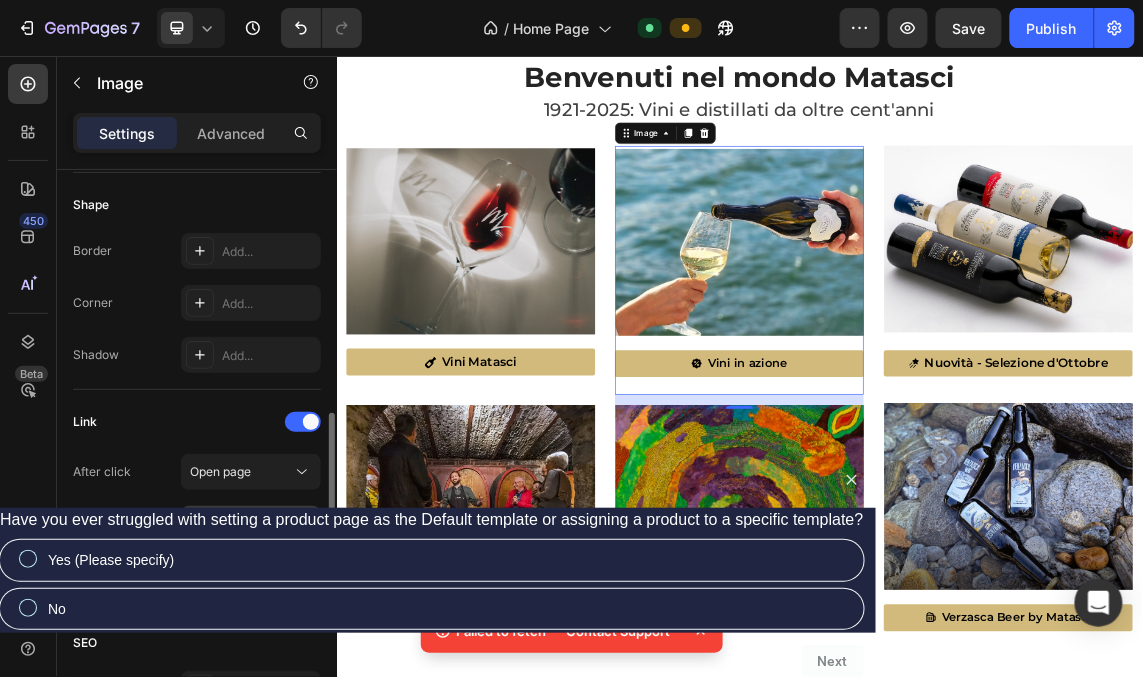 click 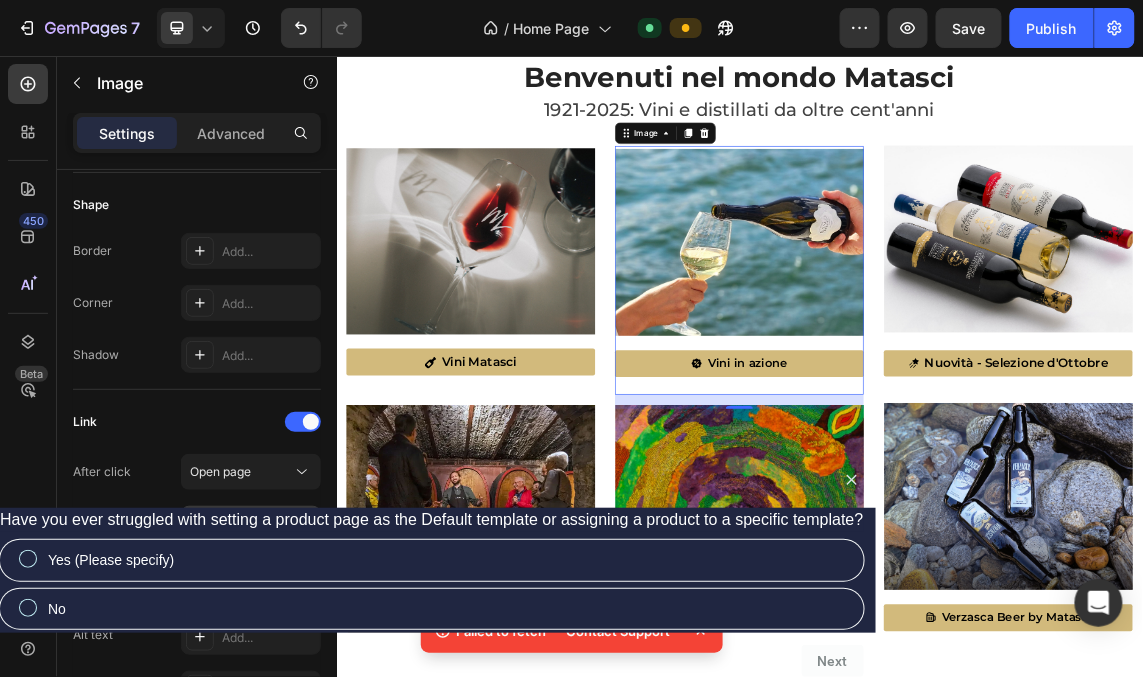 click on "Add..." at bounding box center (269, 525) 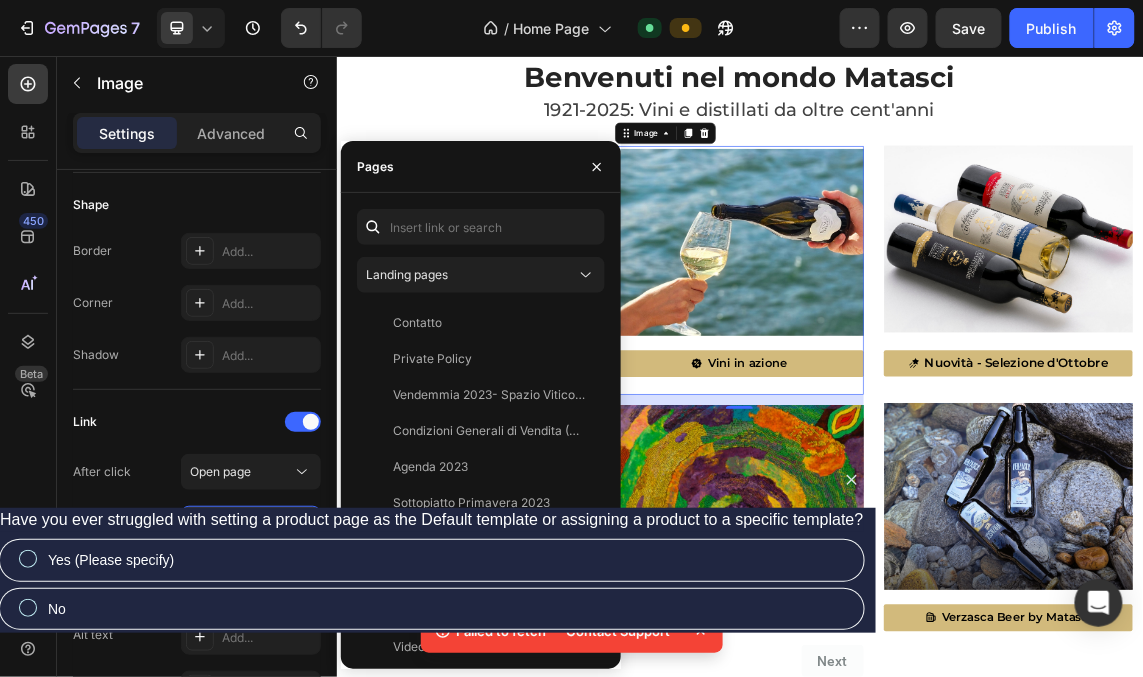 click on "Add..." at bounding box center [251, 524] 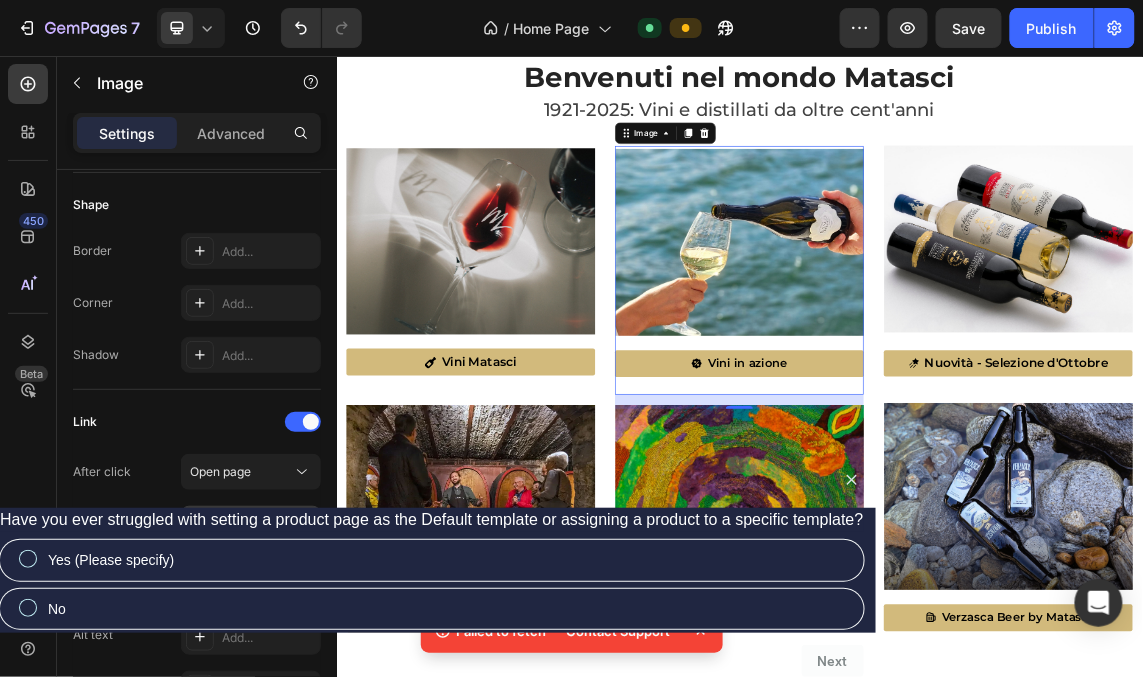 click on "Add..." at bounding box center [251, 524] 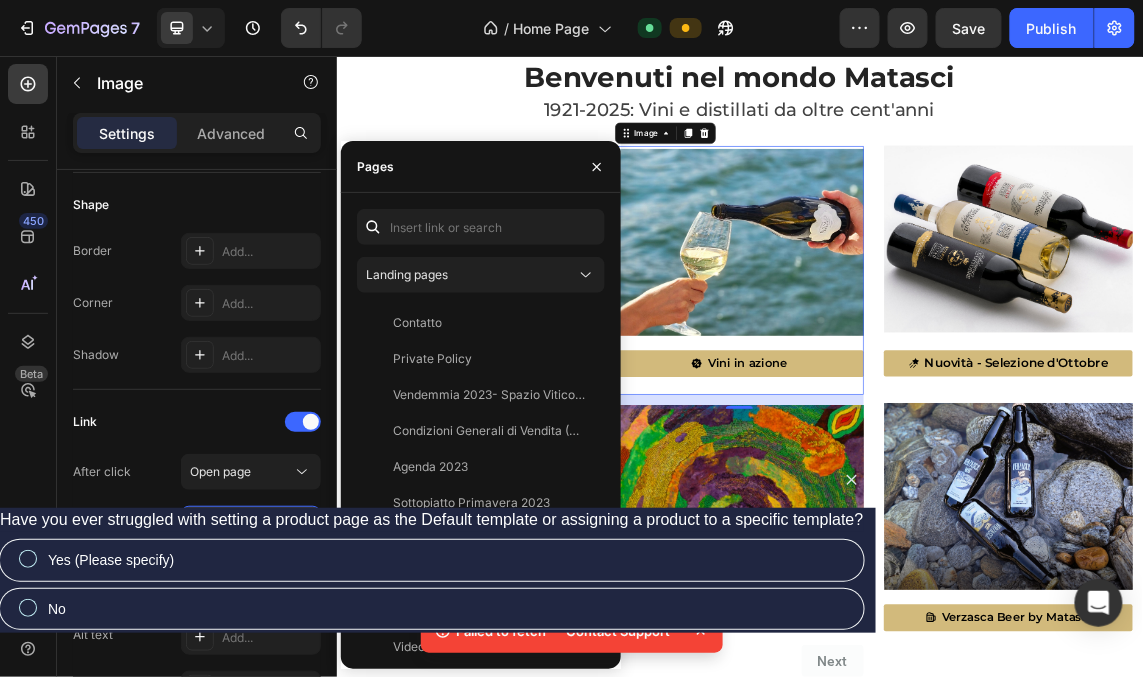 click 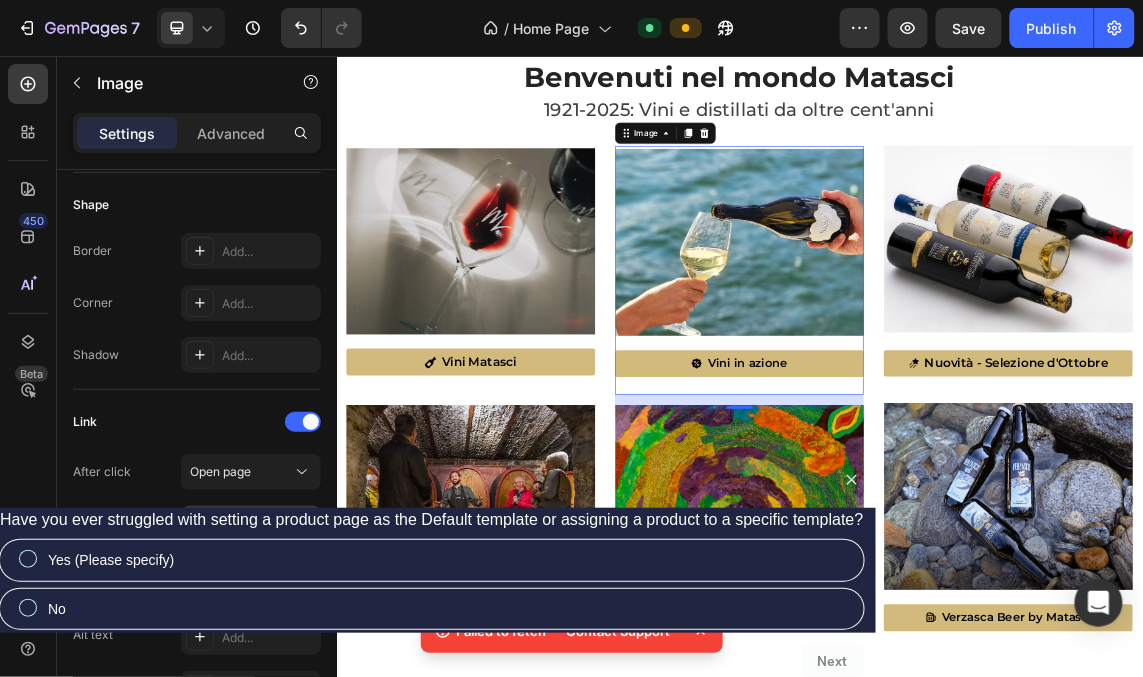 click 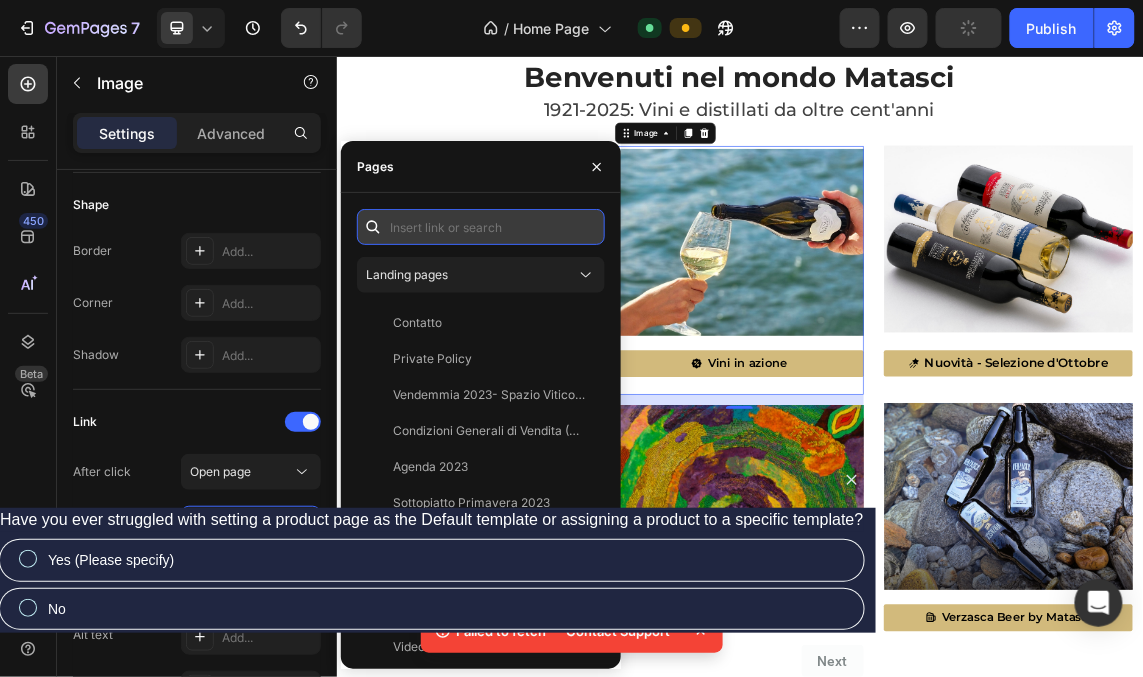 click at bounding box center (481, 227) 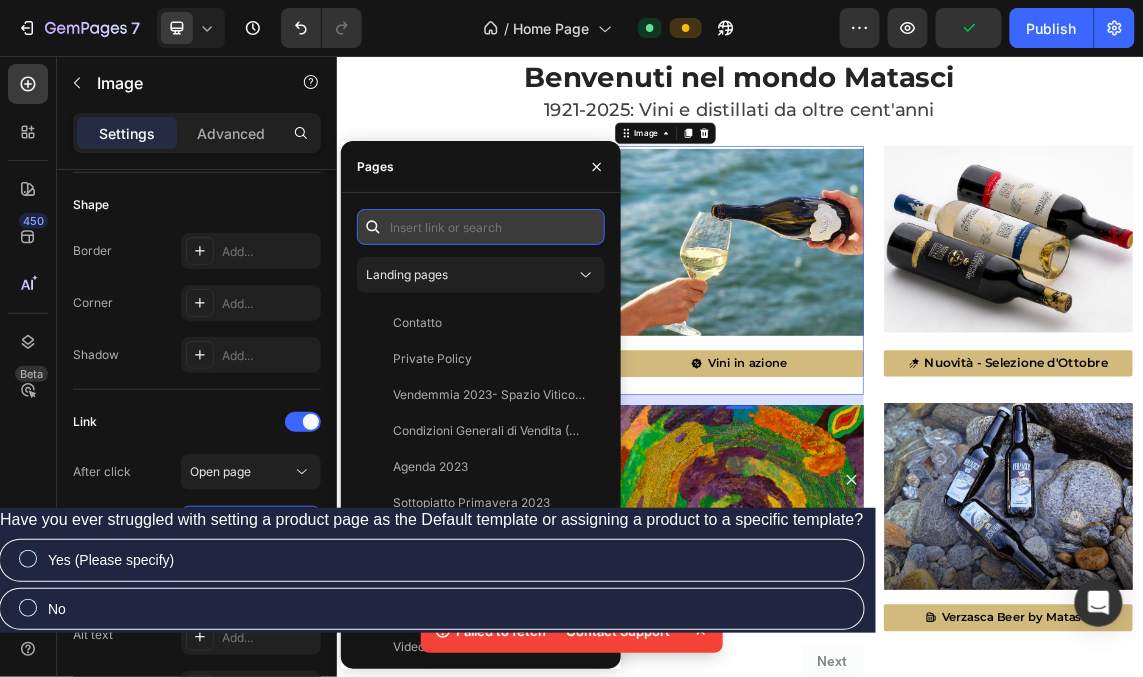 paste on "https://matasci-vini.ch/collections/azioni" 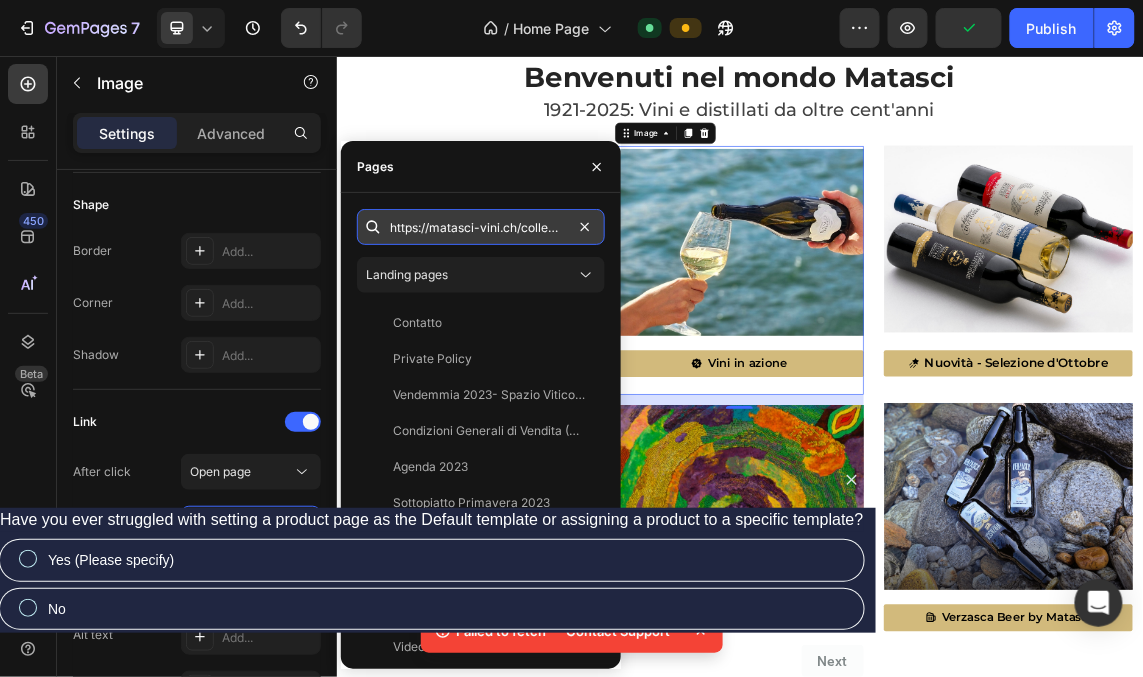 scroll, scrollTop: 0, scrollLeft: 56, axis: horizontal 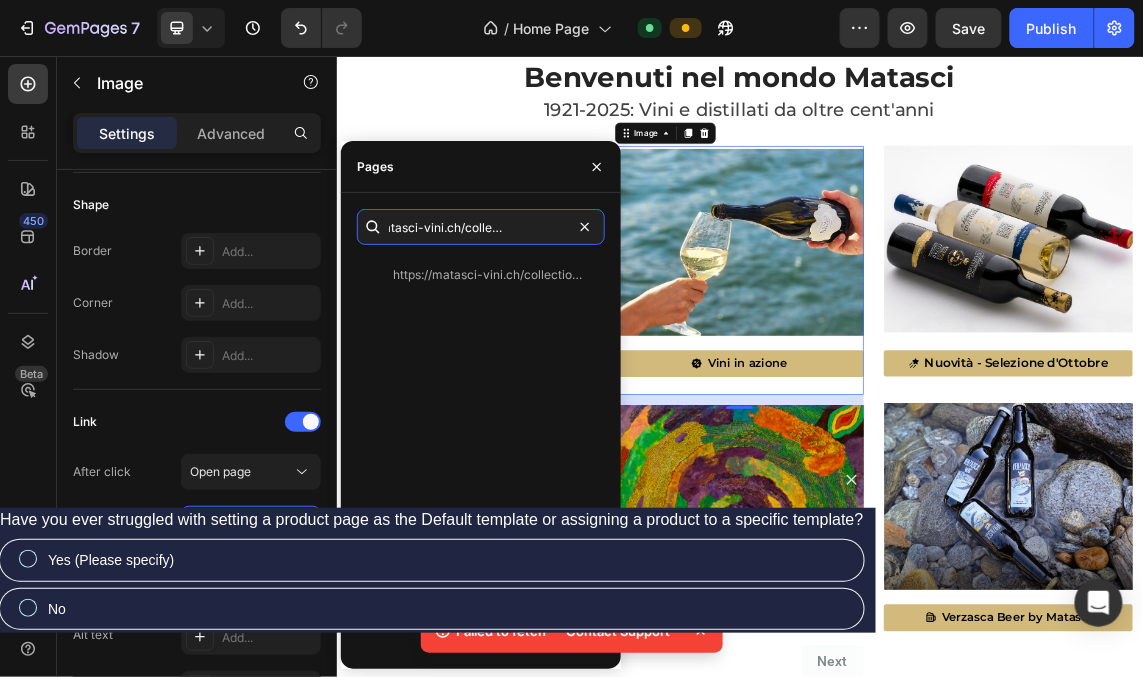 type on "https://matasci-vini.ch/collections/azioni" 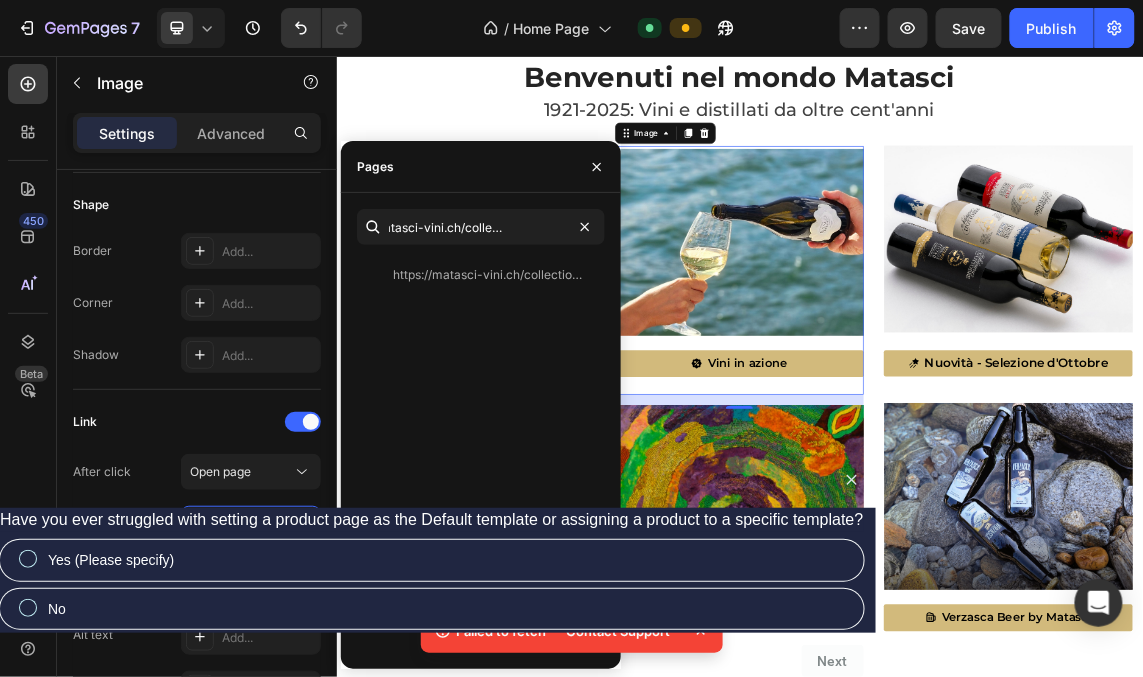 scroll, scrollTop: 0, scrollLeft: 0, axis: both 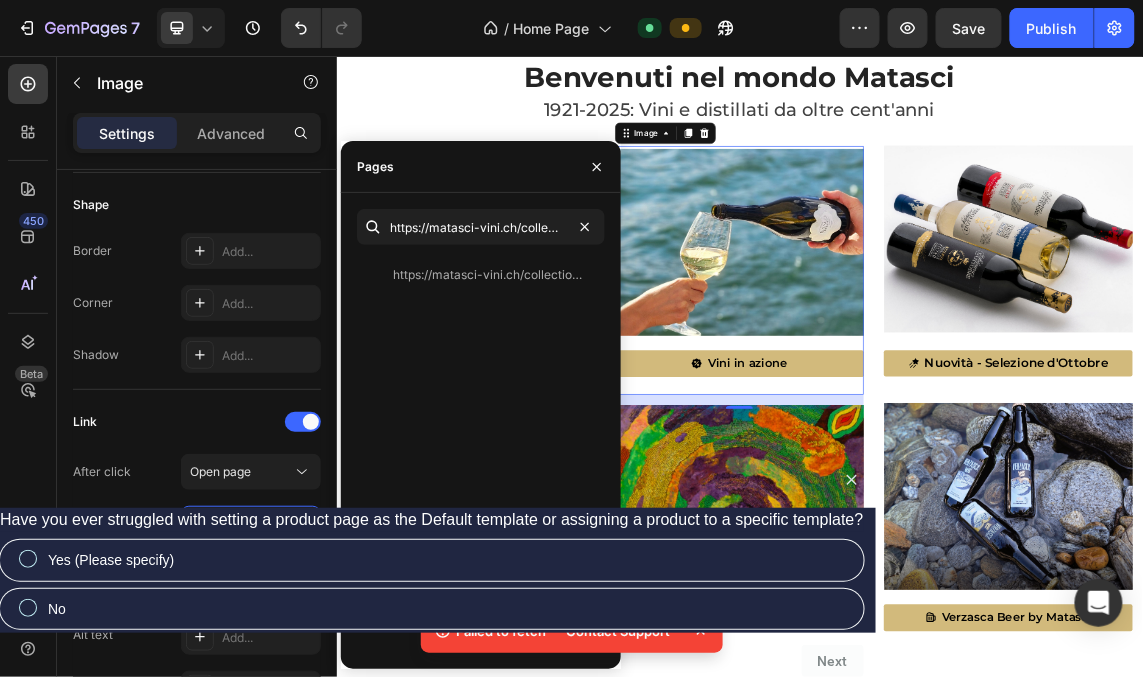 click on "https://matasci-vini.ch/collections/azioni   View" at bounding box center (481, 455) 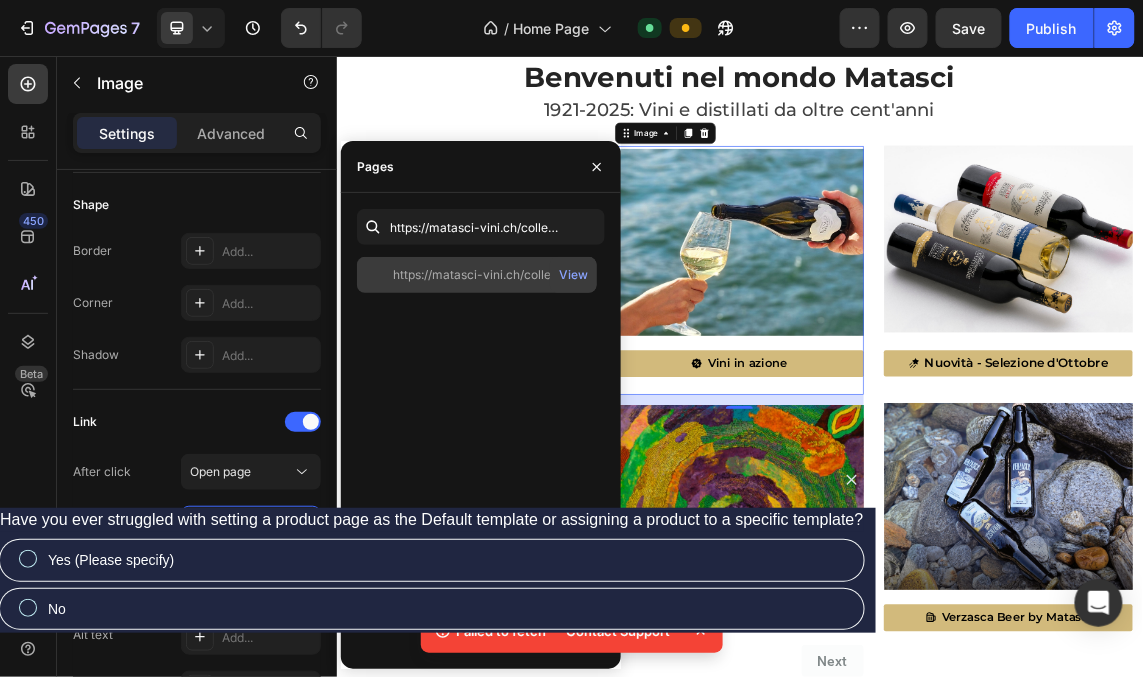 click on "https://matasci-vini.ch/collections/azioni" 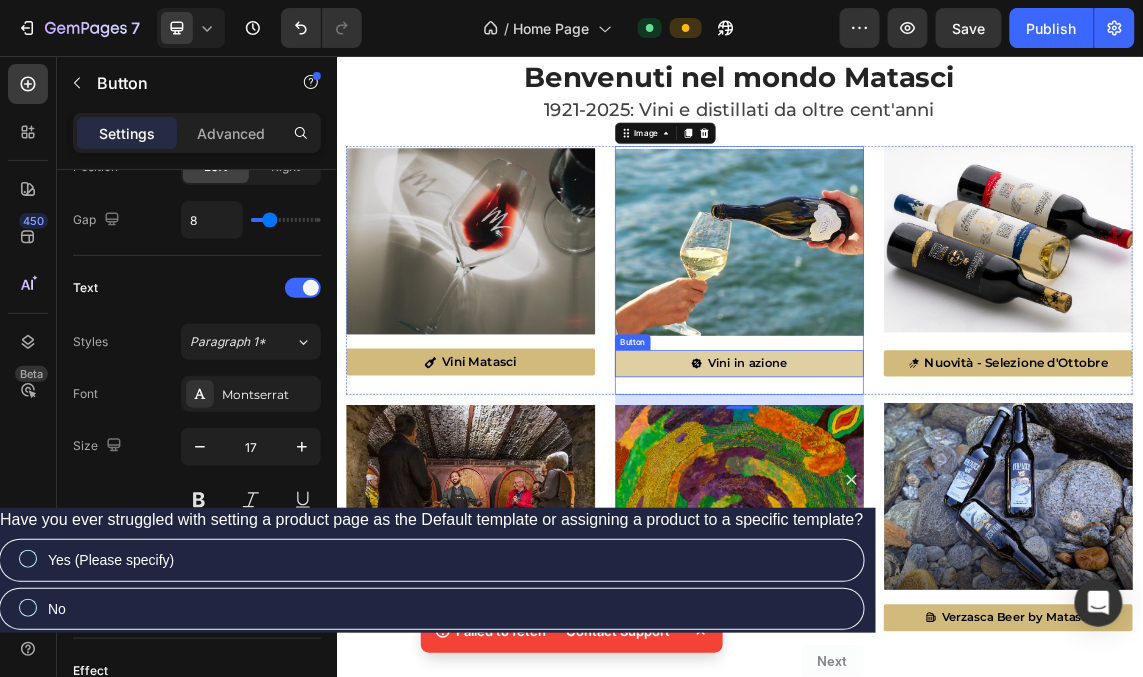 click on "Vini in azione" at bounding box center (936, 512) 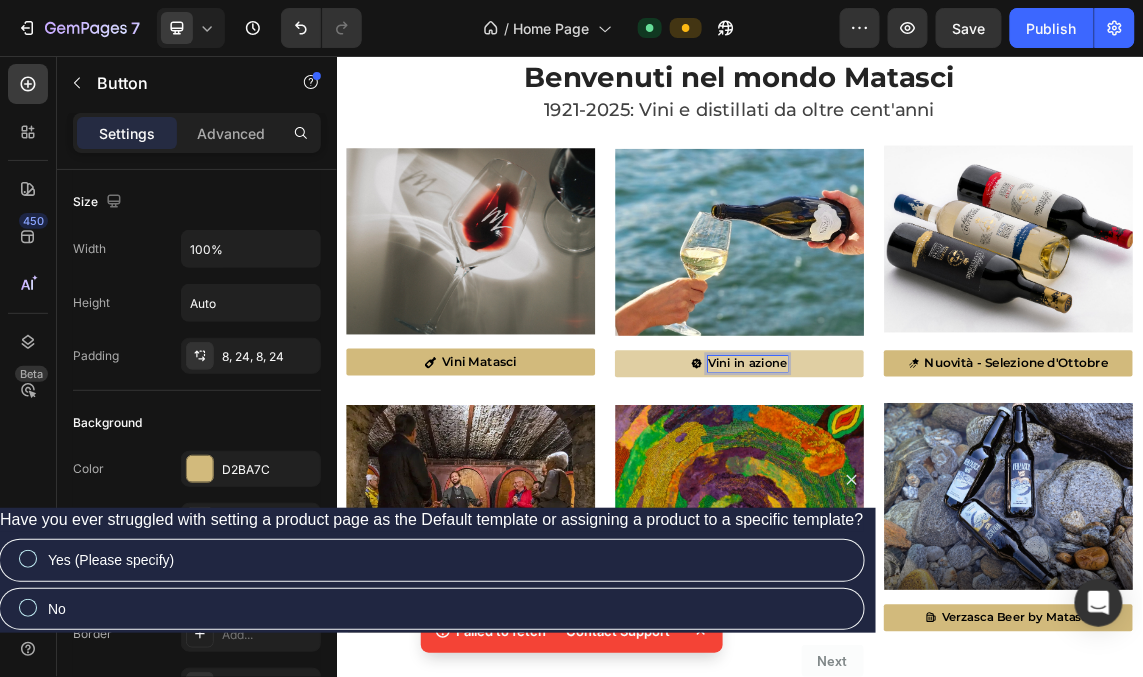 click on "Vini in azione" at bounding box center (936, 512) 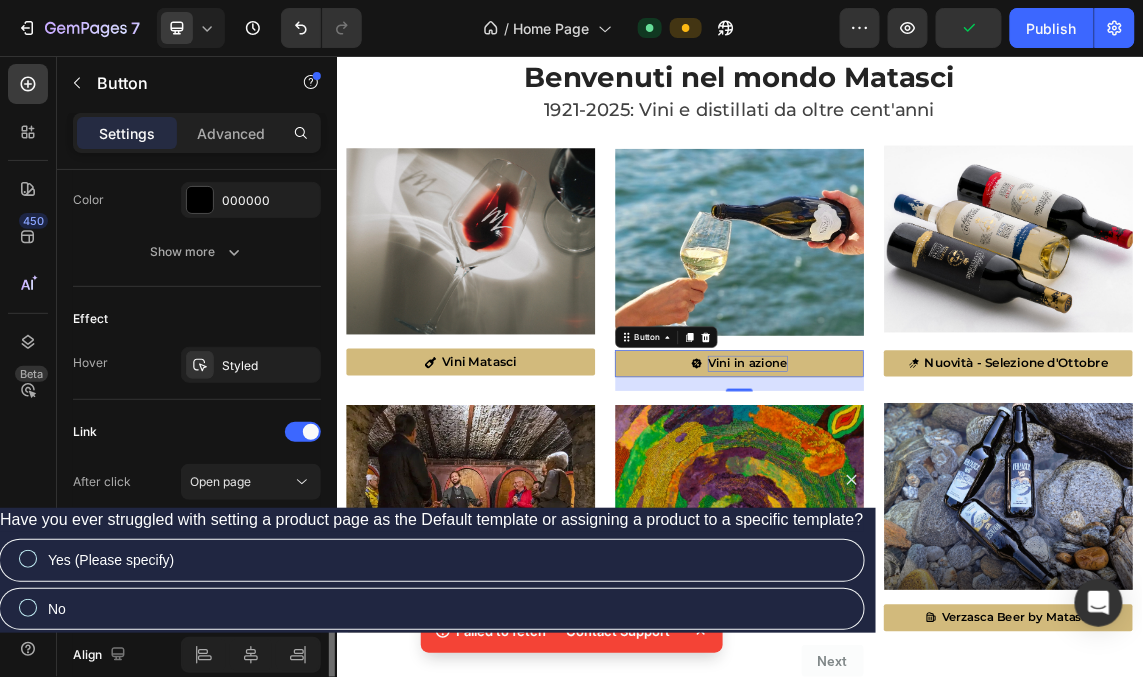 scroll, scrollTop: 1093, scrollLeft: 0, axis: vertical 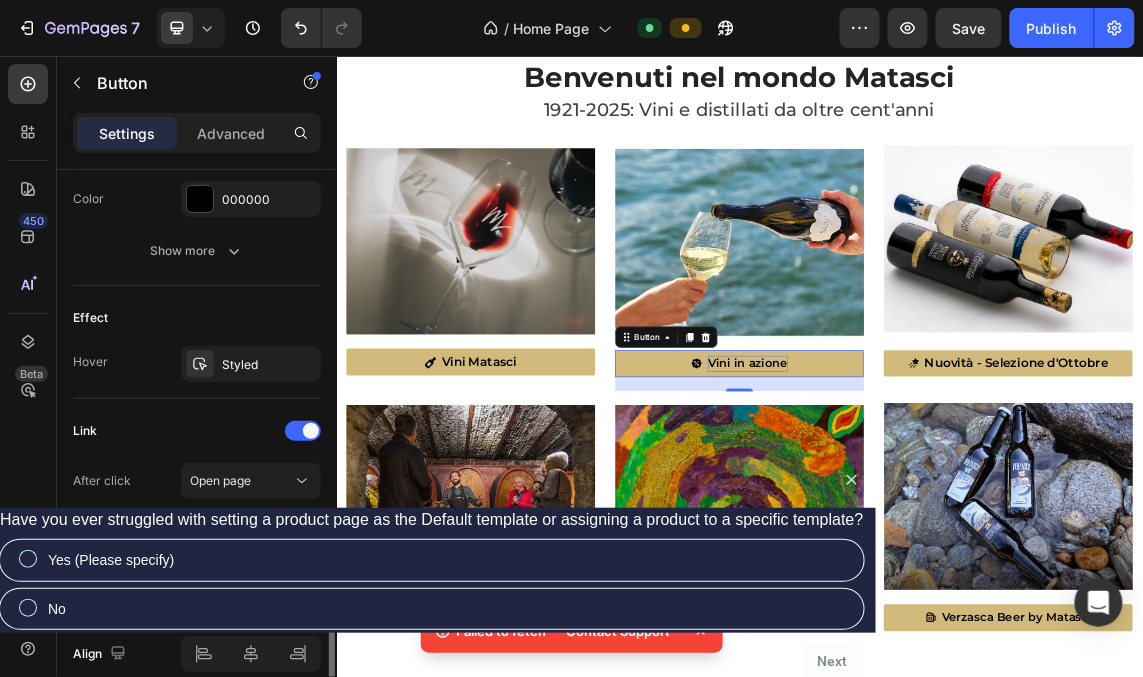 click on "Https://matasci-vini.Ch/vini-svizzeri" at bounding box center (251, 534) 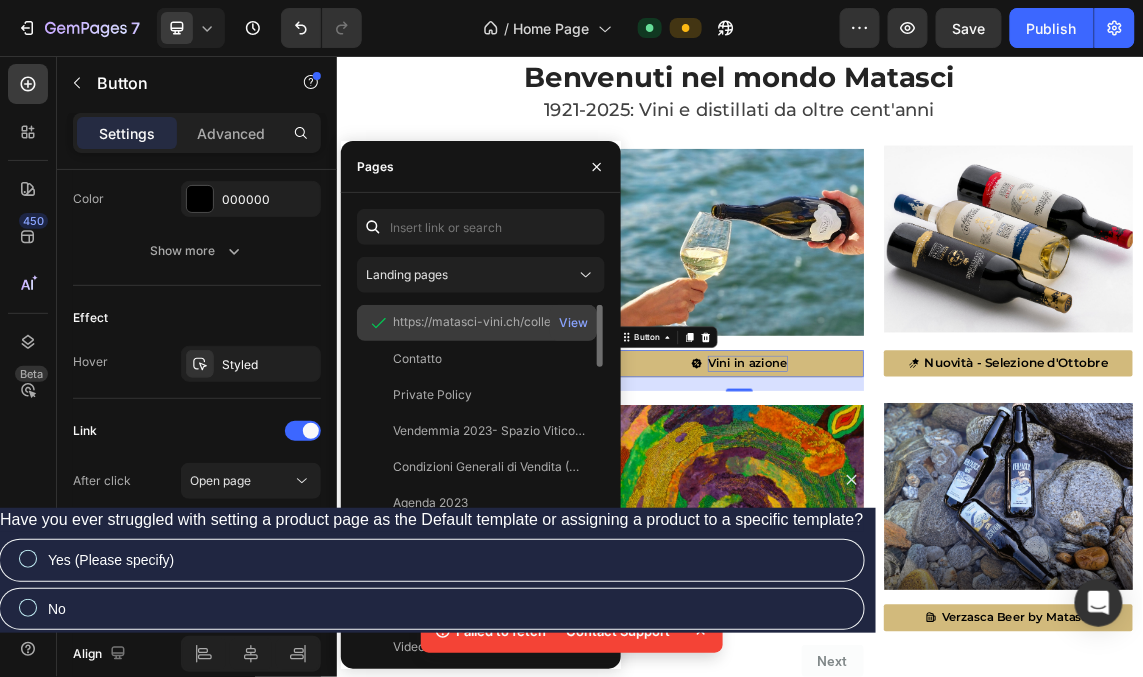 click on "https://matasci-vini.ch/collections/vini-svizzeri" 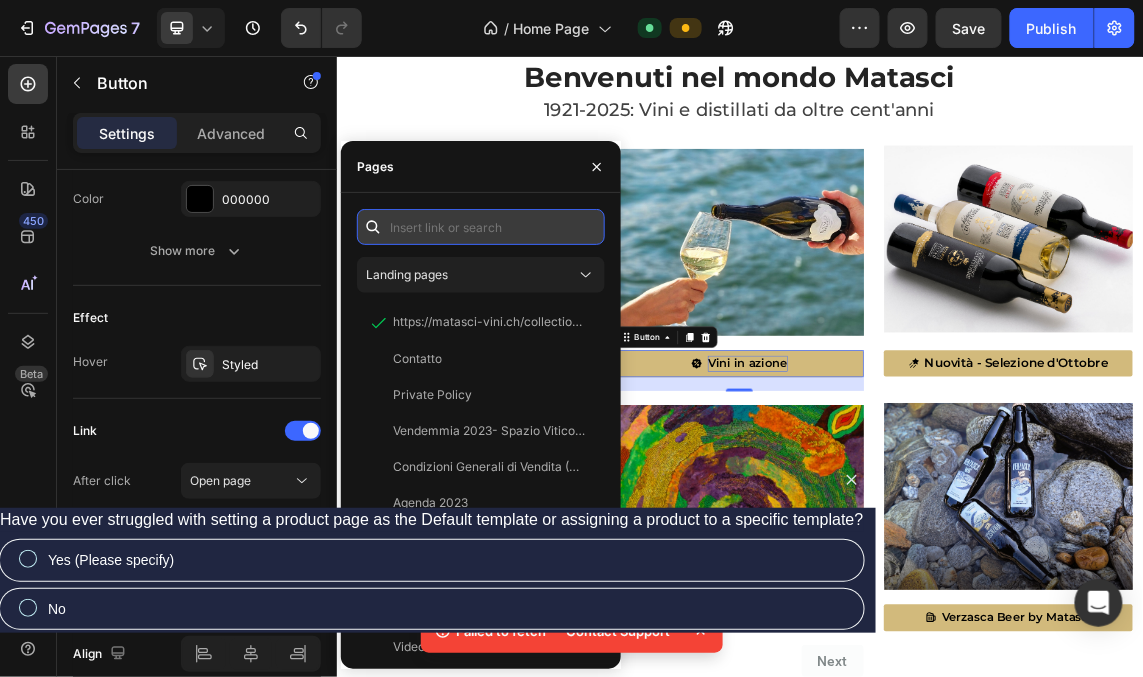 click at bounding box center [481, 227] 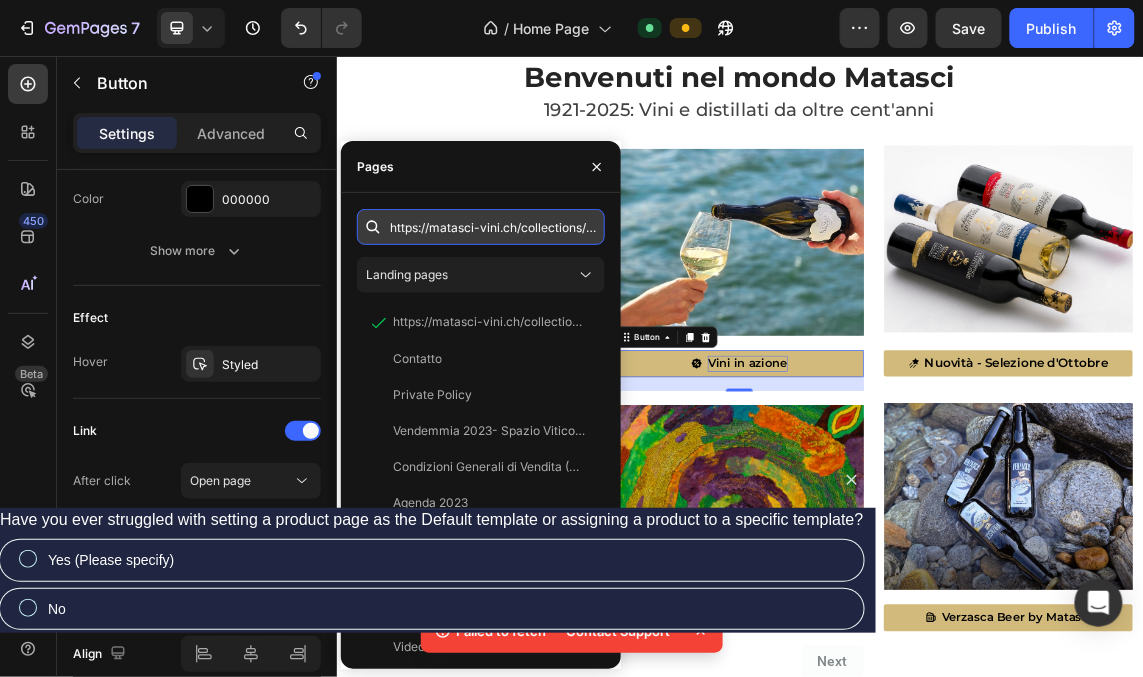 scroll, scrollTop: 0, scrollLeft: 56, axis: horizontal 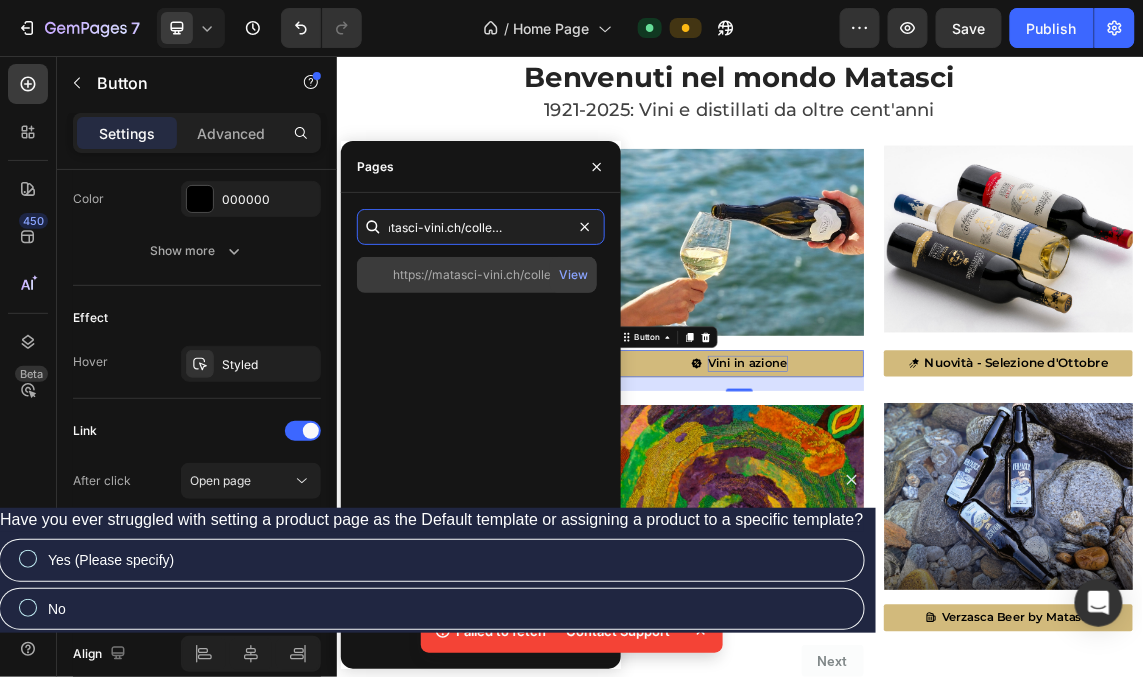 type on "https://matasci-vini.ch/collections/azioni" 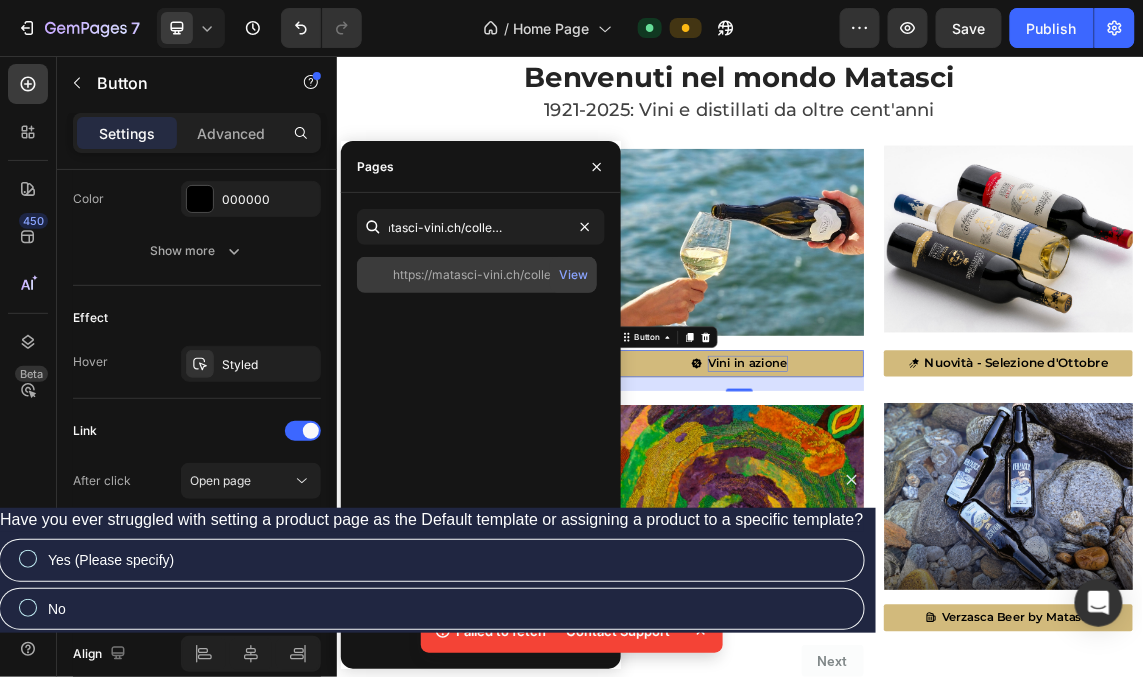 scroll, scrollTop: 0, scrollLeft: 0, axis: both 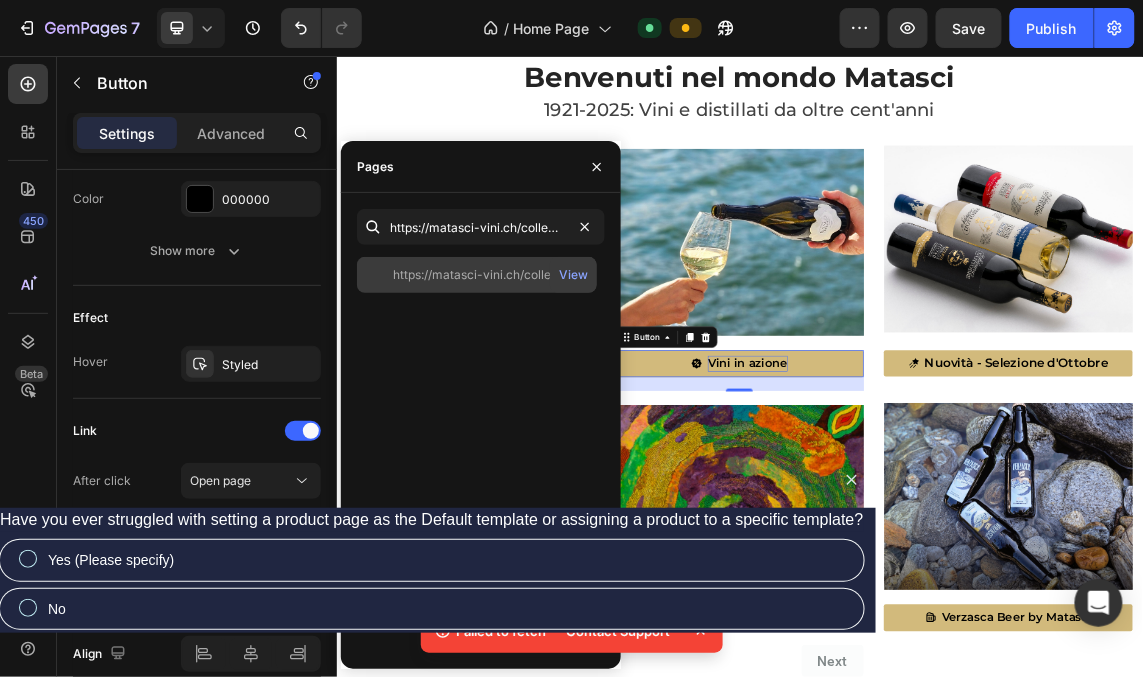 click on "https://matasci-vini.ch/collections/azioni   View" 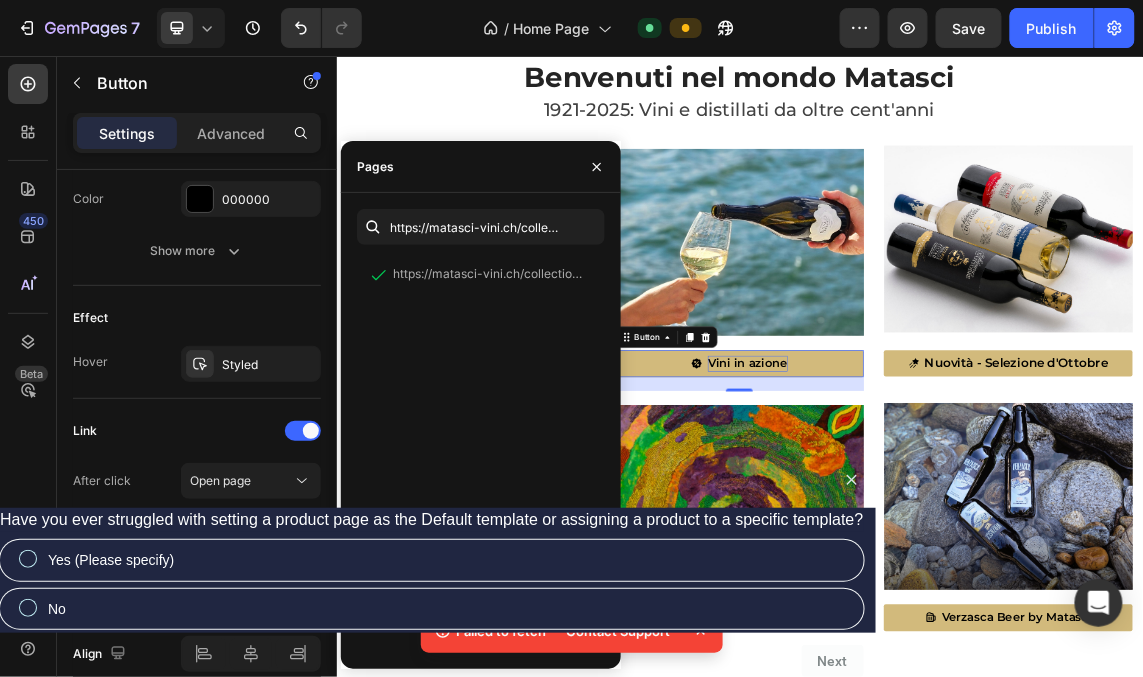 click 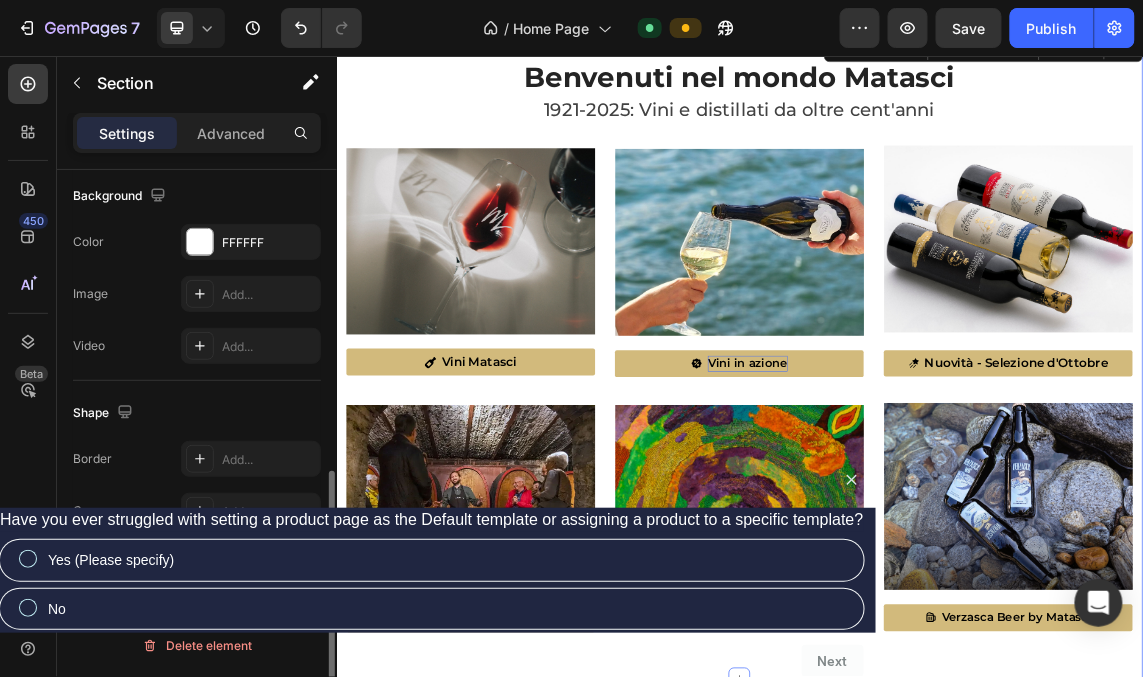 scroll, scrollTop: 0, scrollLeft: 0, axis: both 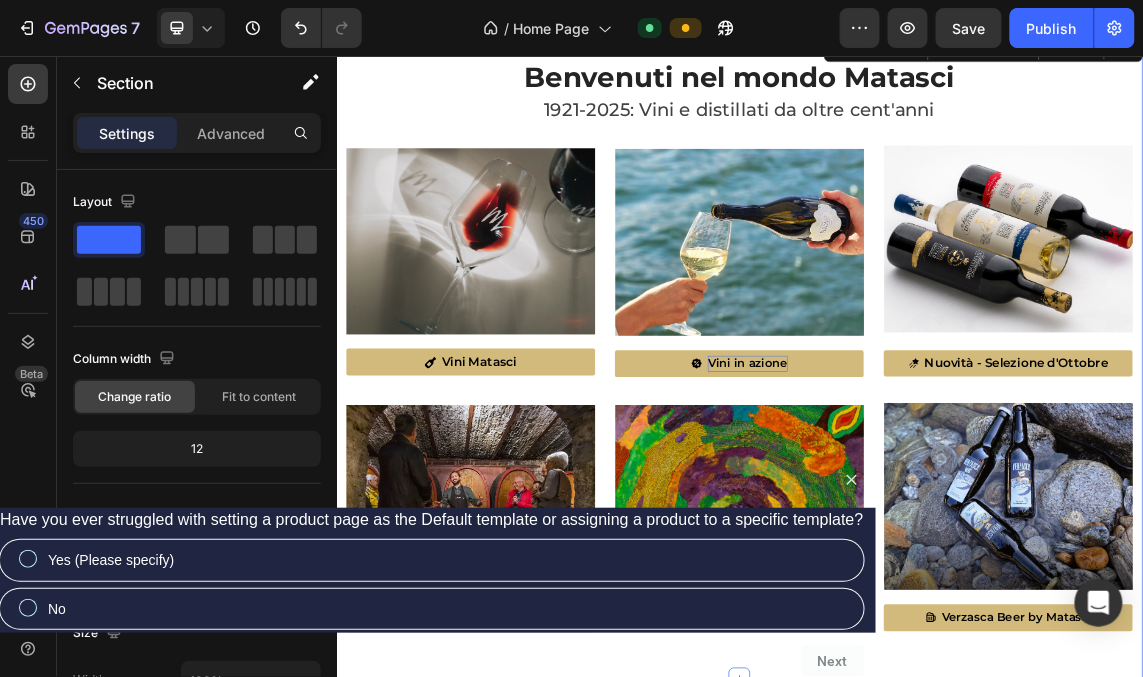 click on "Benvenuti nel mondo Matasci Heading 1921-2025: Vini e distillati da oltre cent'anni Text block Row Image Row
Nuovità - Selezione d'Ottobre Button Image
Vini in azione  Button Image
Vini Matasci Button Row Image
Wine Tour - Tasting Button Image
Matasci - Arte    Button Image
Verzasca Beer by Matasci Button Row" at bounding box center [936, 494] 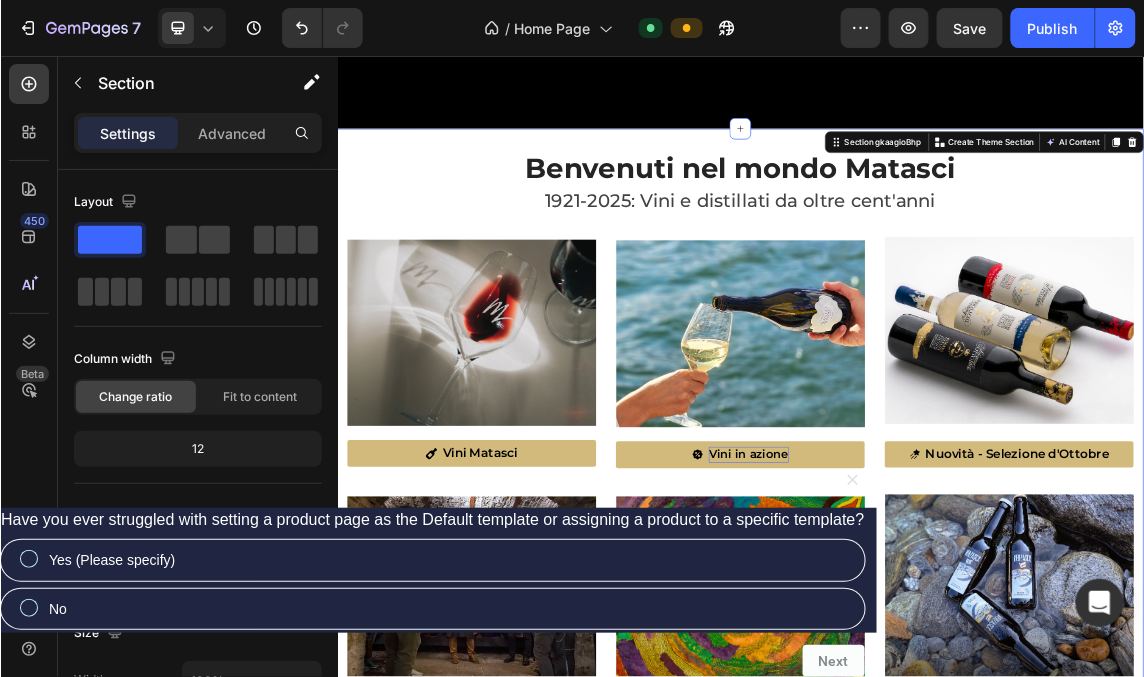 scroll, scrollTop: 636, scrollLeft: 0, axis: vertical 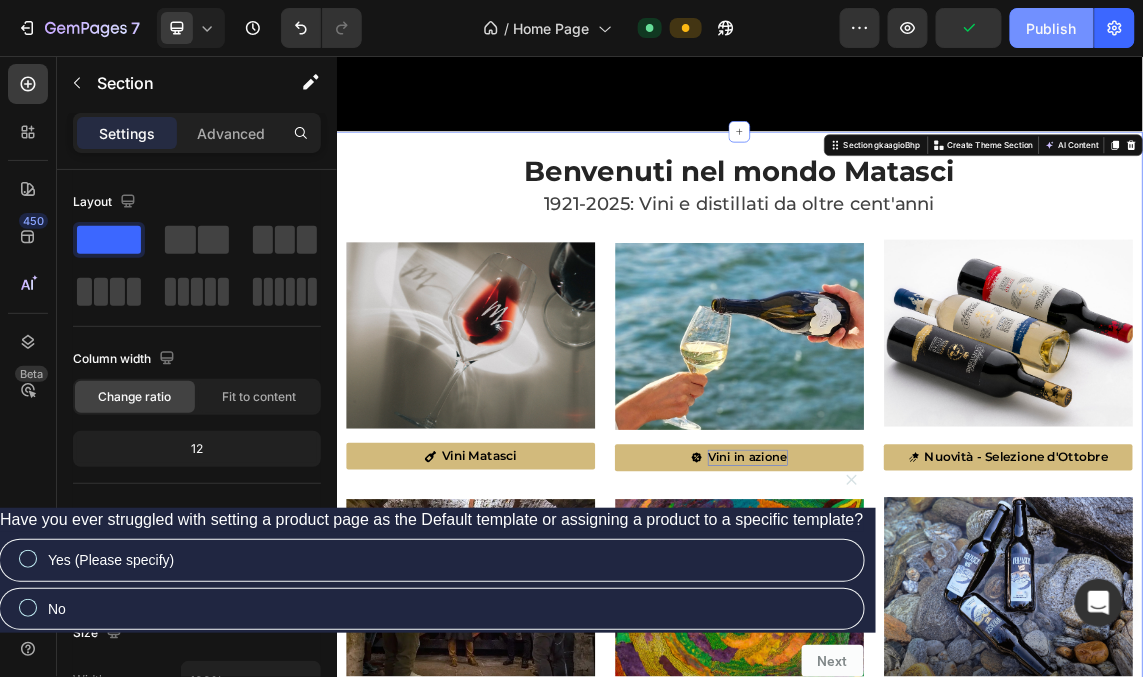 click on "Publish" at bounding box center [1052, 28] 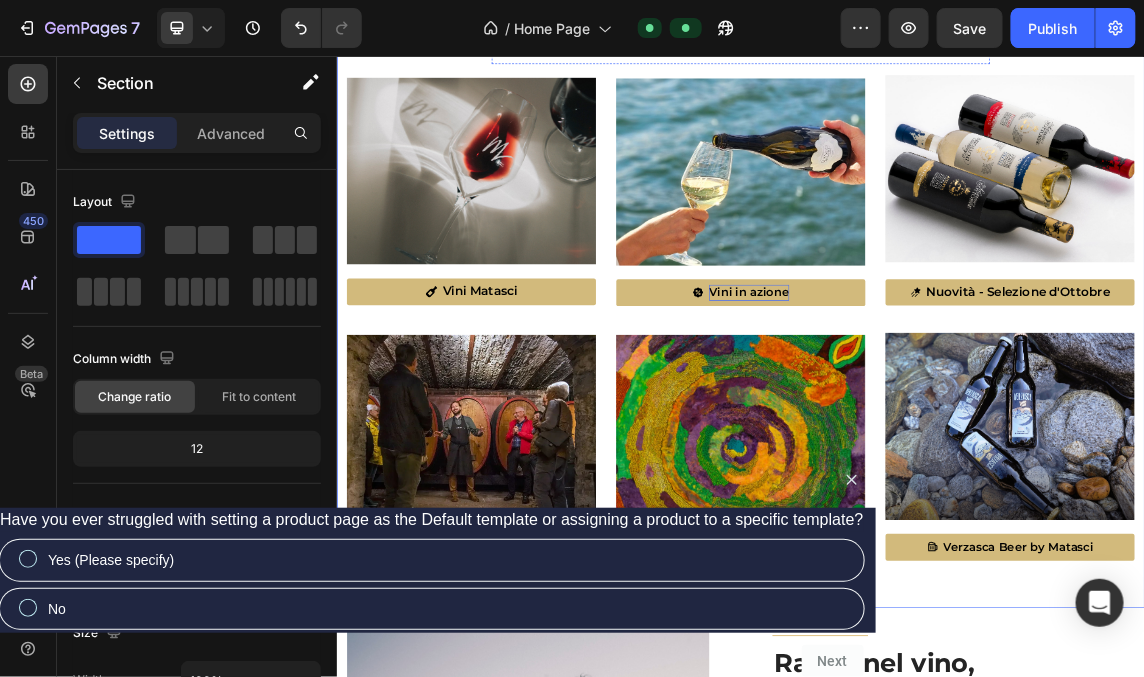scroll, scrollTop: 891, scrollLeft: 0, axis: vertical 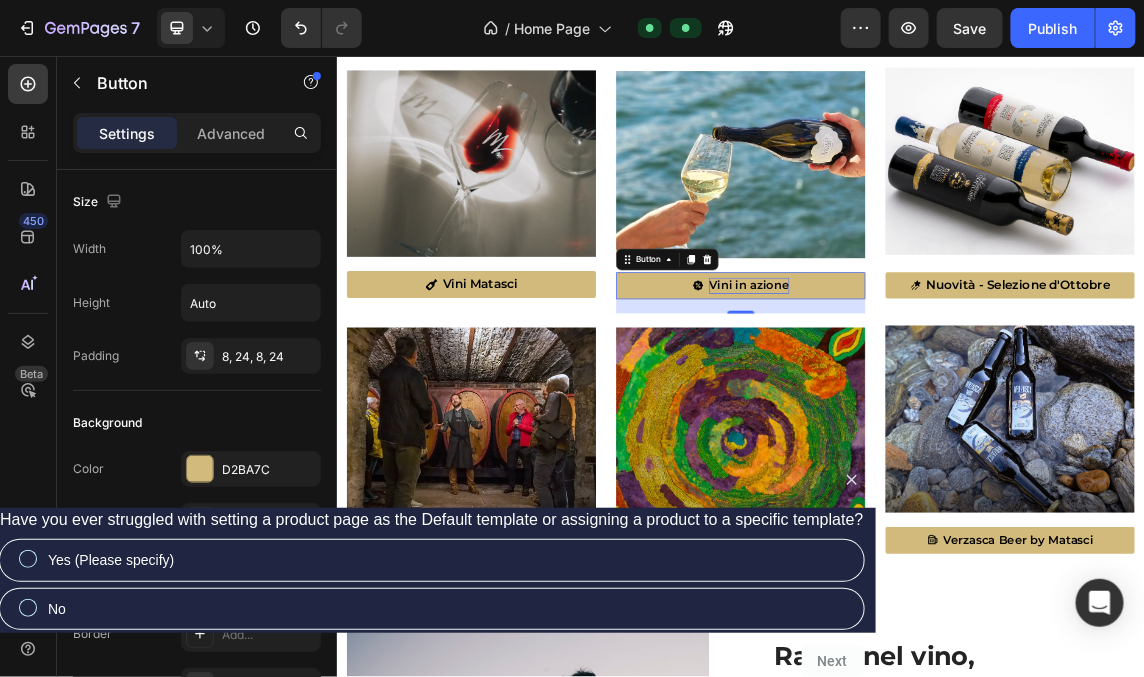 click on "Vini in azione" at bounding box center [948, 397] 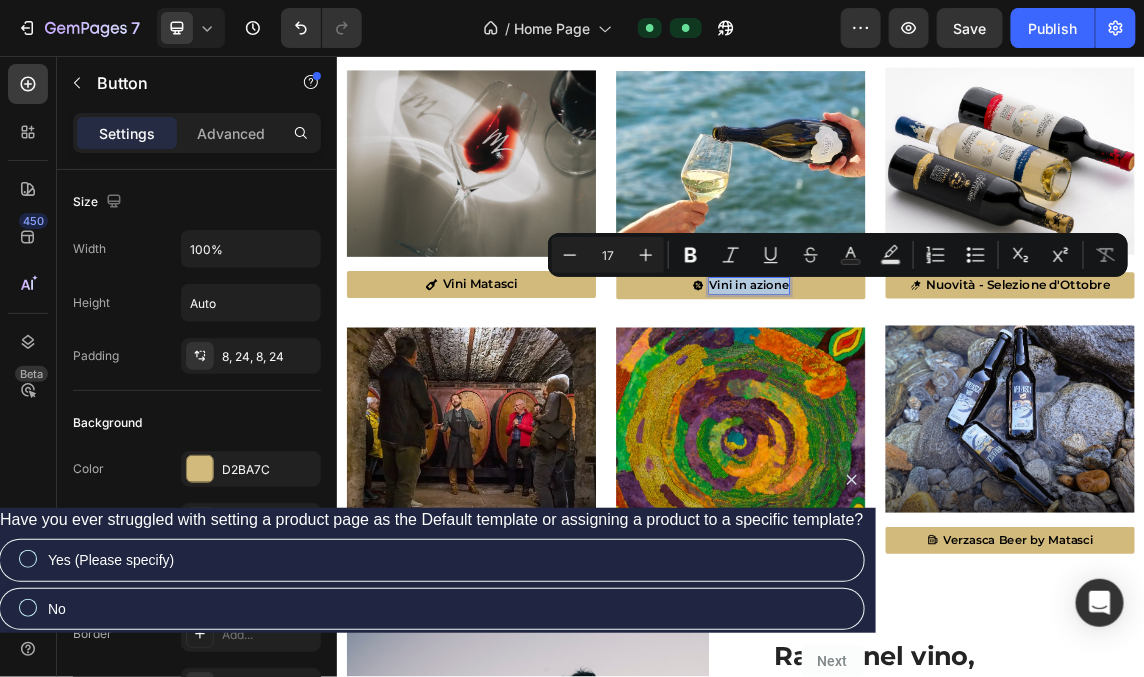 drag, startPoint x: 1001, startPoint y: 402, endPoint x: 887, endPoint y: 393, distance: 114.35471 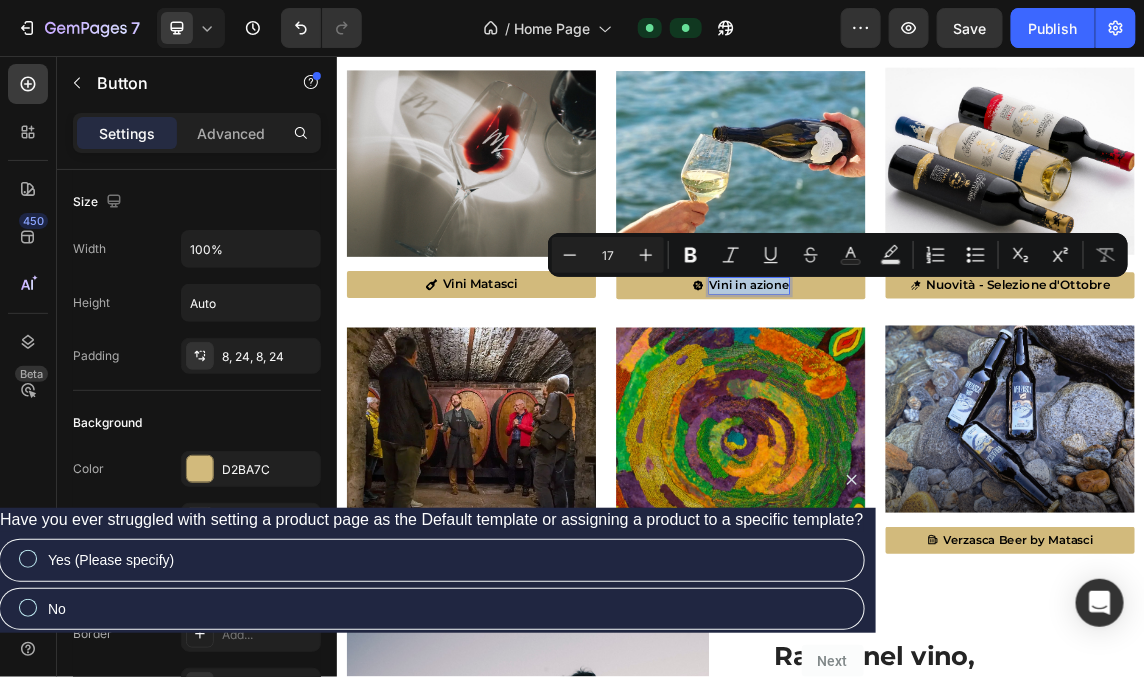 click on "Vini in azione" at bounding box center [948, 397] 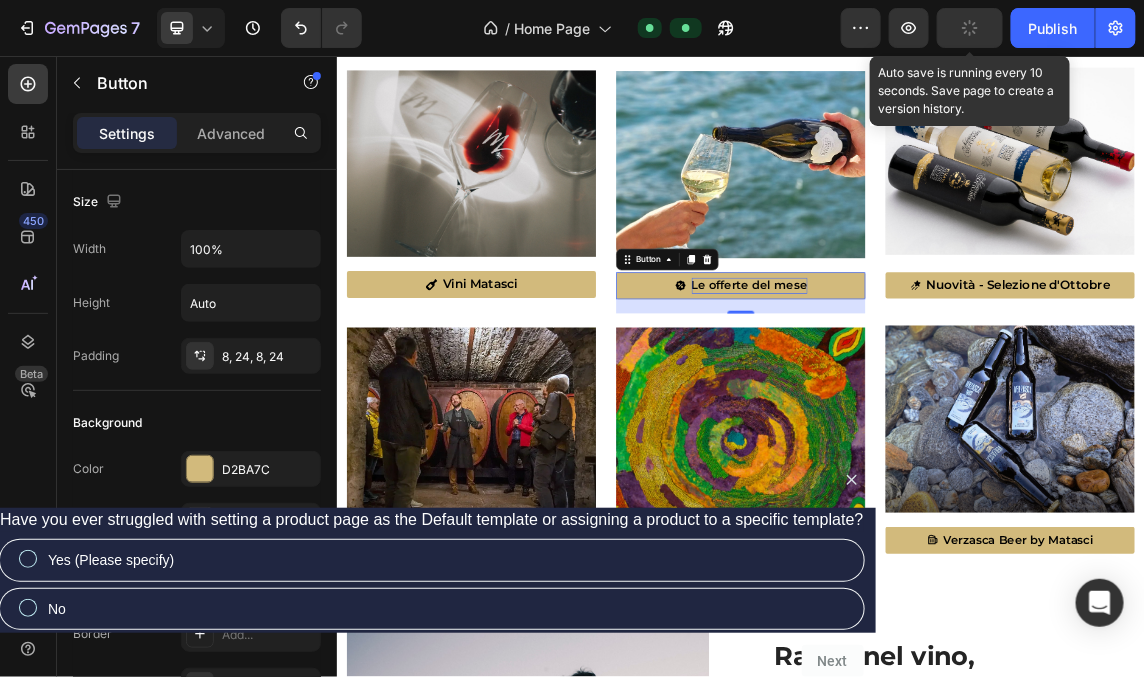 click 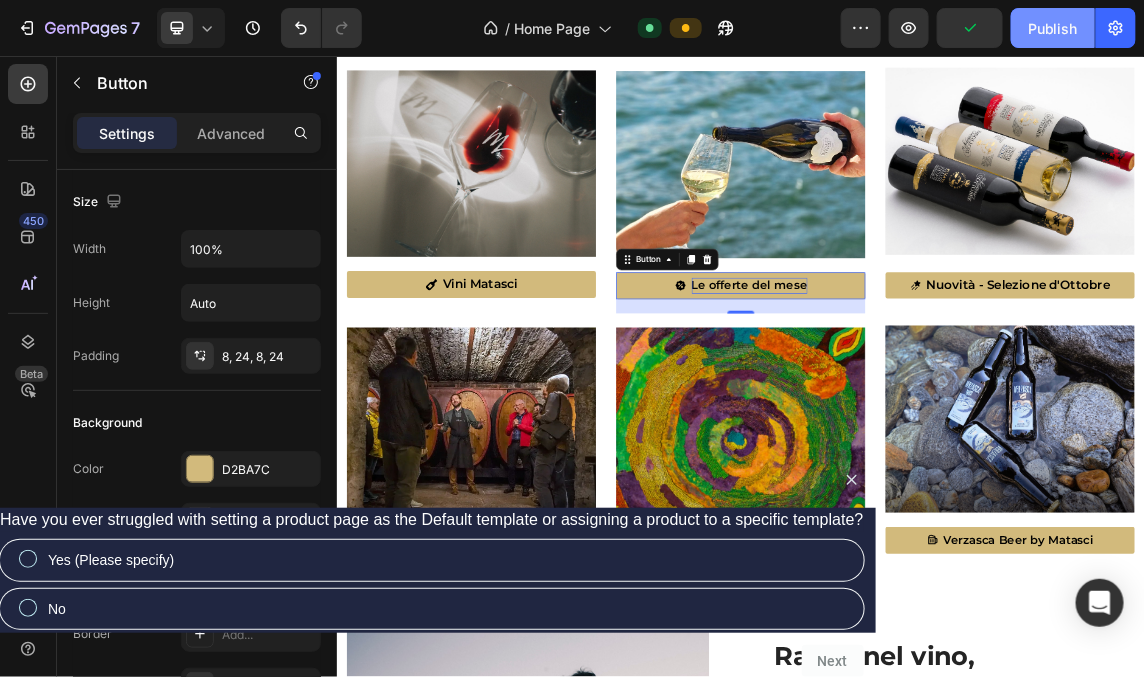 click on "Publish" at bounding box center [1053, 28] 